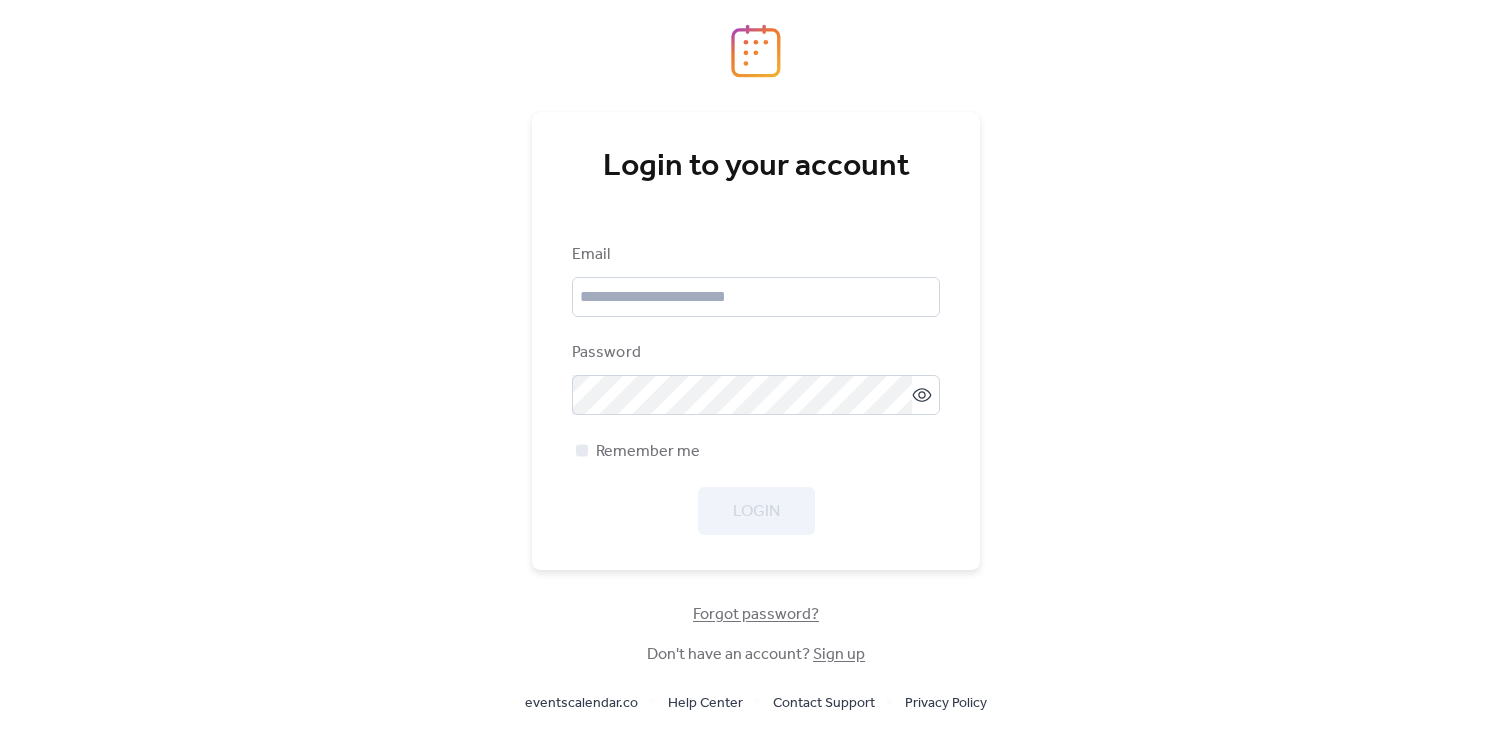scroll, scrollTop: 0, scrollLeft: 0, axis: both 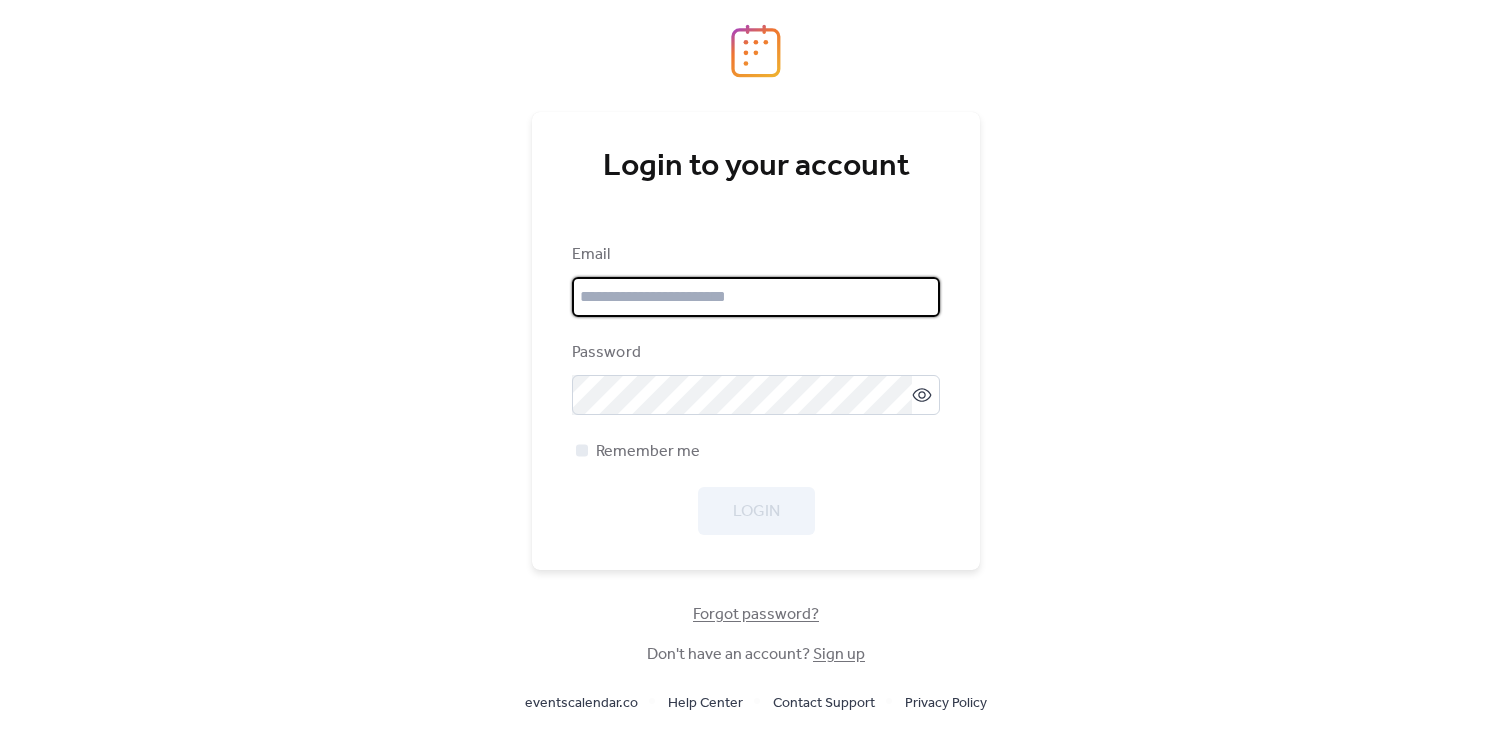 click at bounding box center (756, 297) 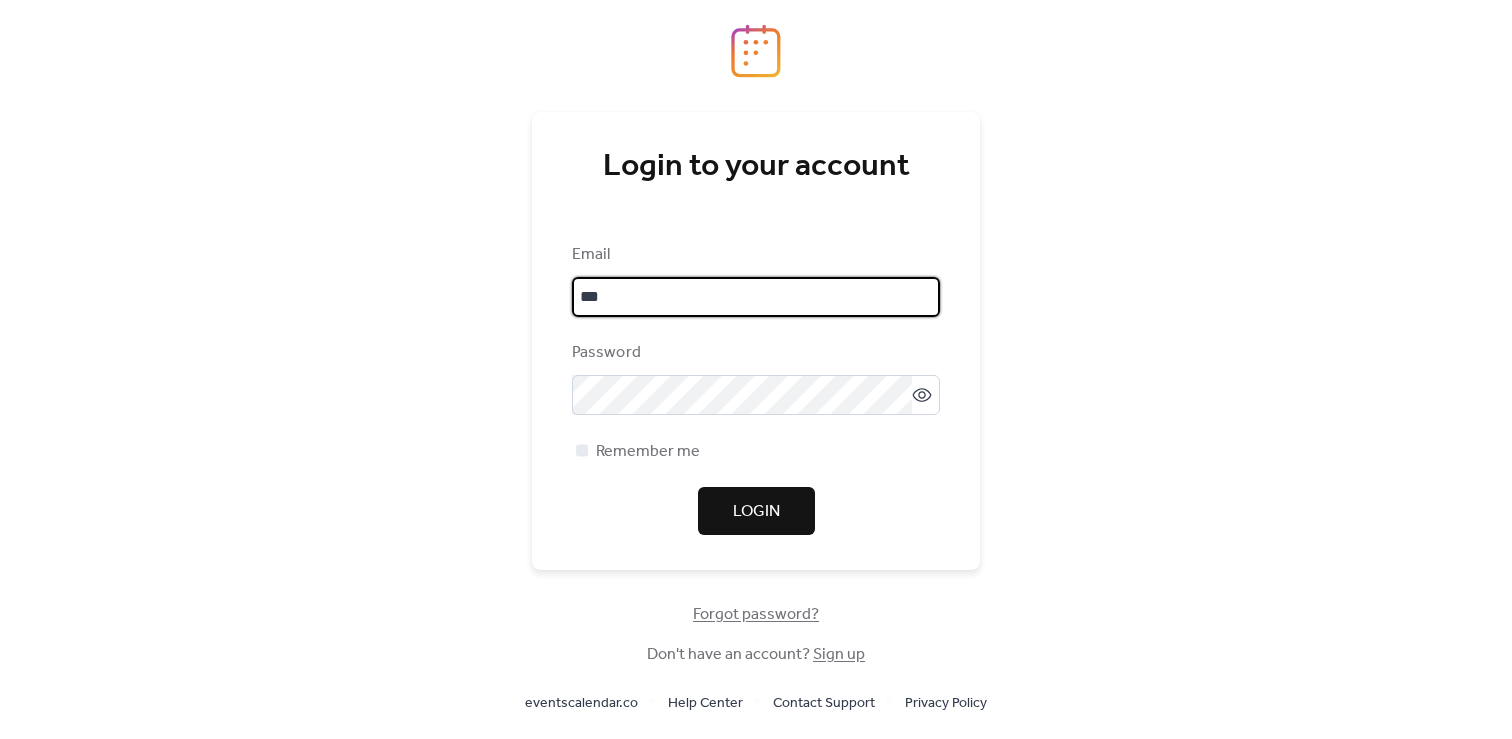 type on "**********" 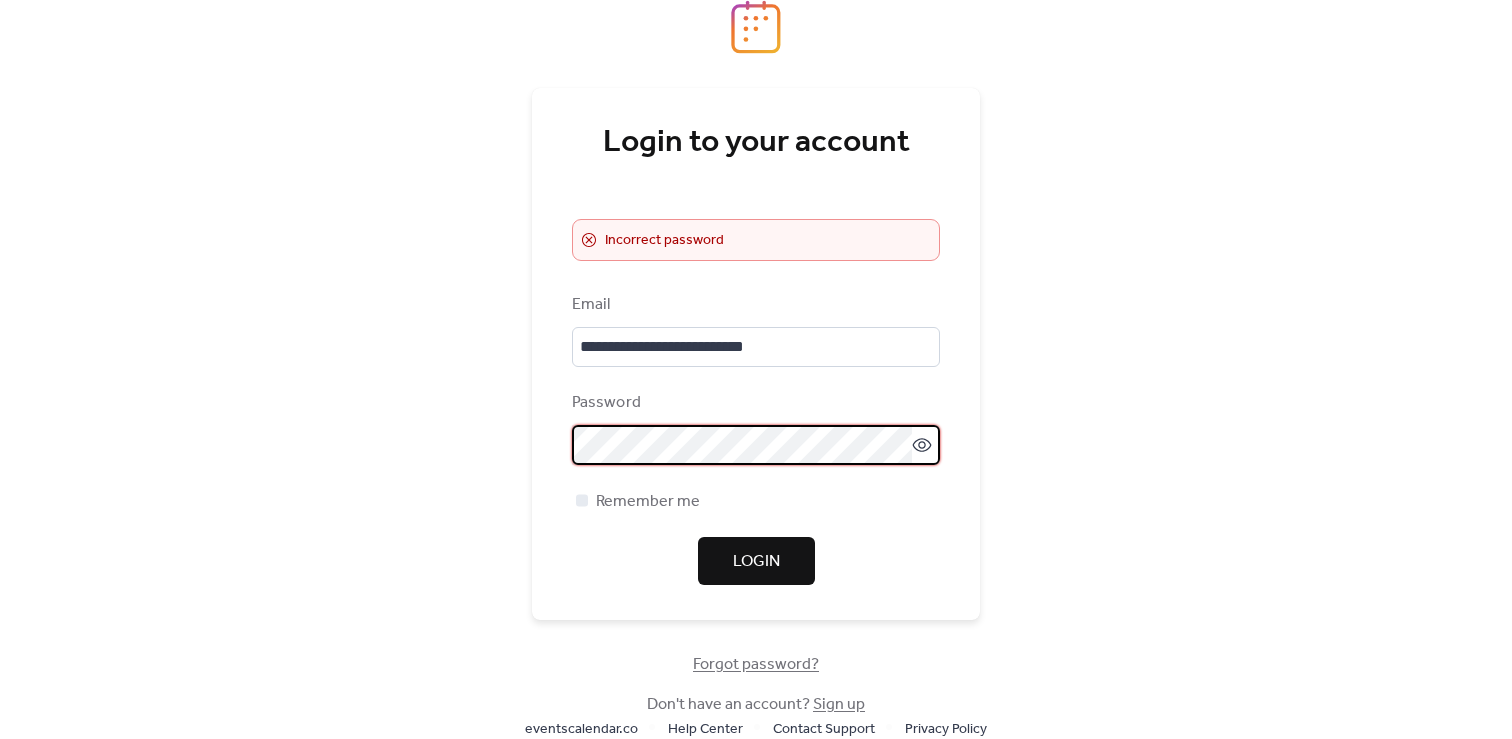 click on "**********" at bounding box center (756, 354) 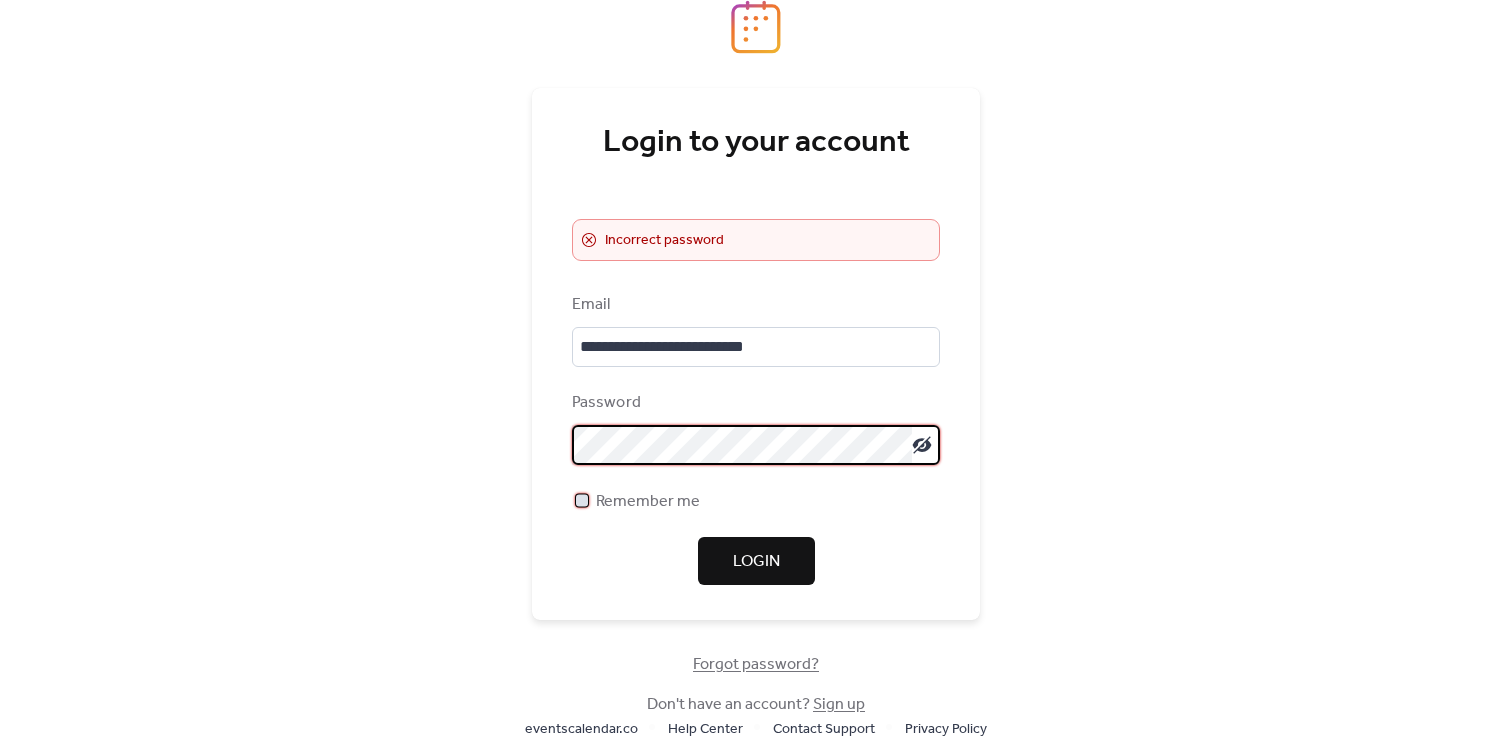 click at bounding box center (582, 500) 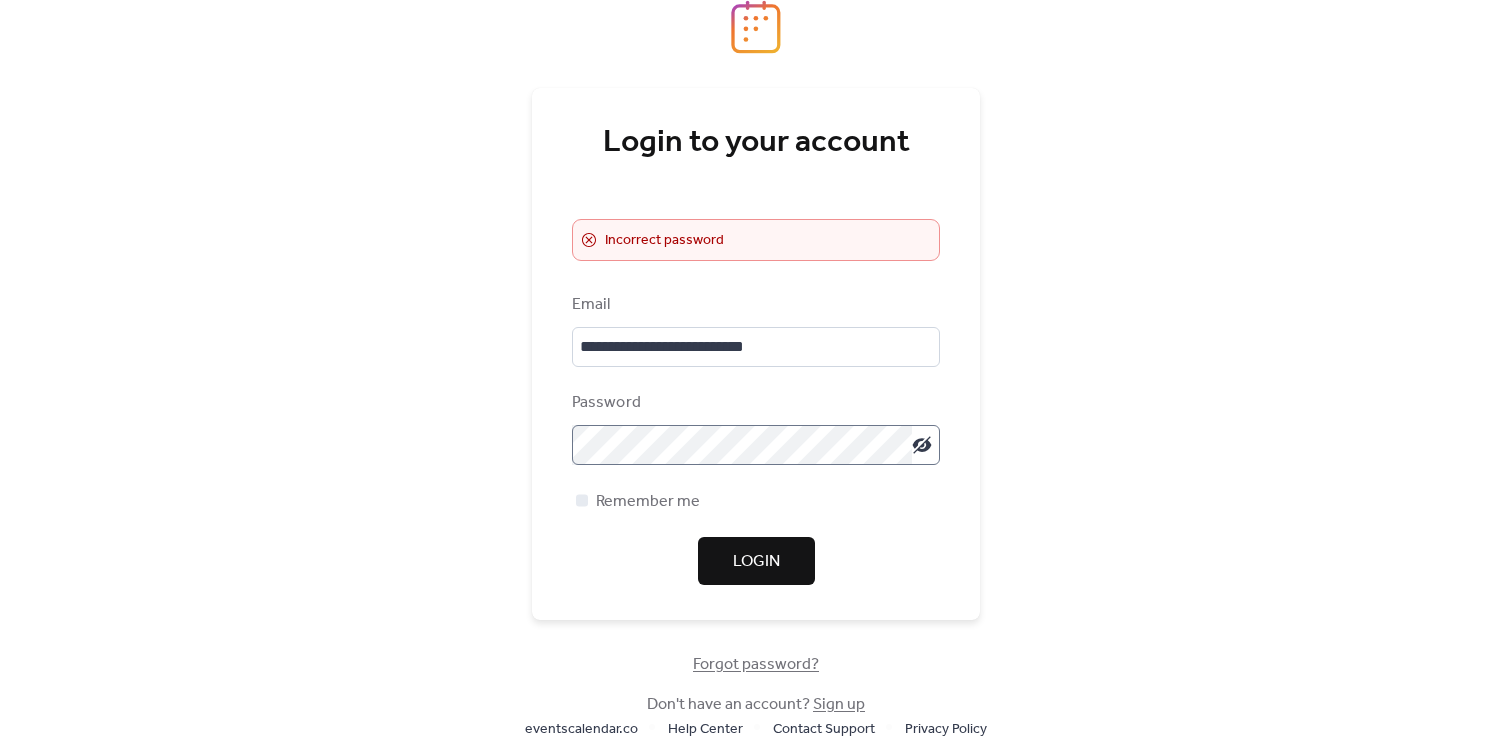 click on "Login" at bounding box center (756, 562) 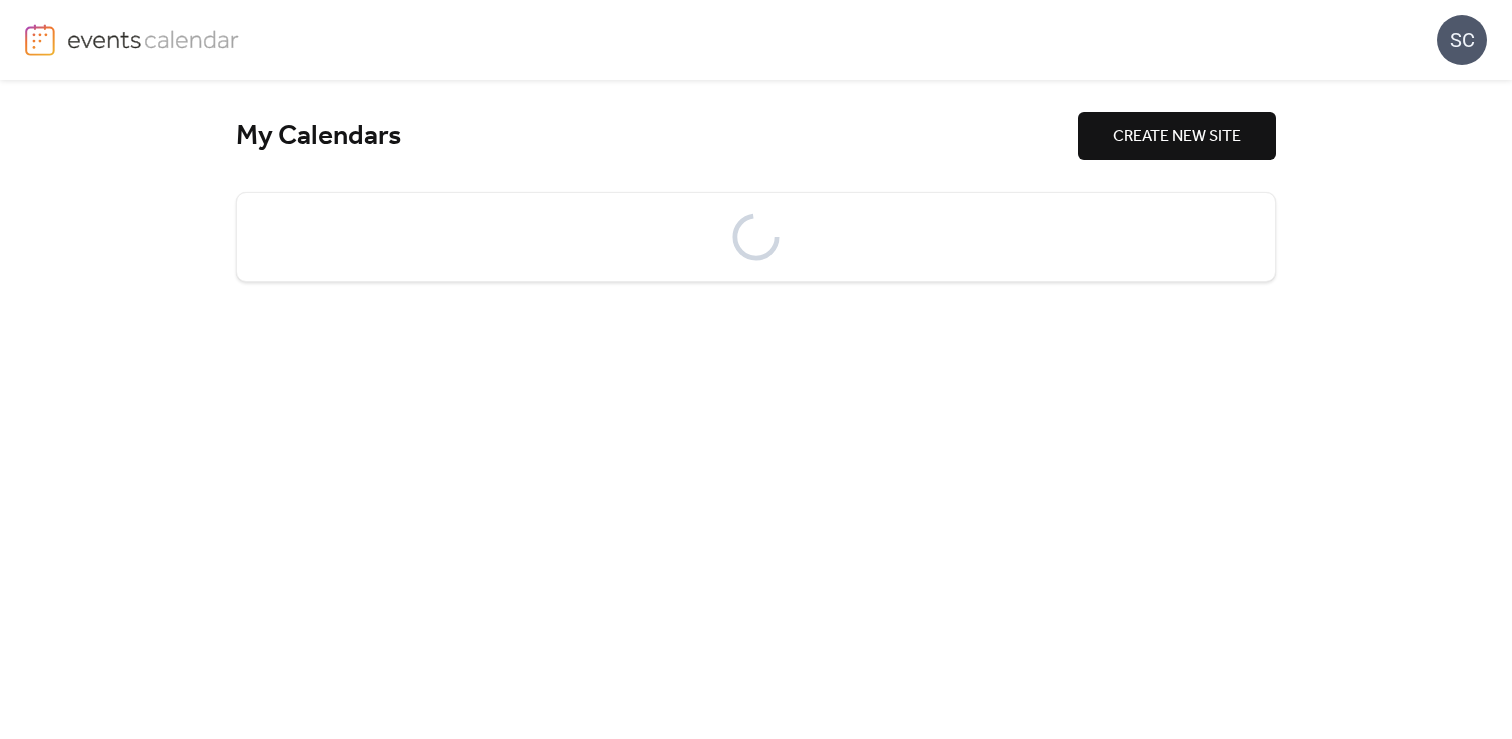 scroll, scrollTop: 0, scrollLeft: 0, axis: both 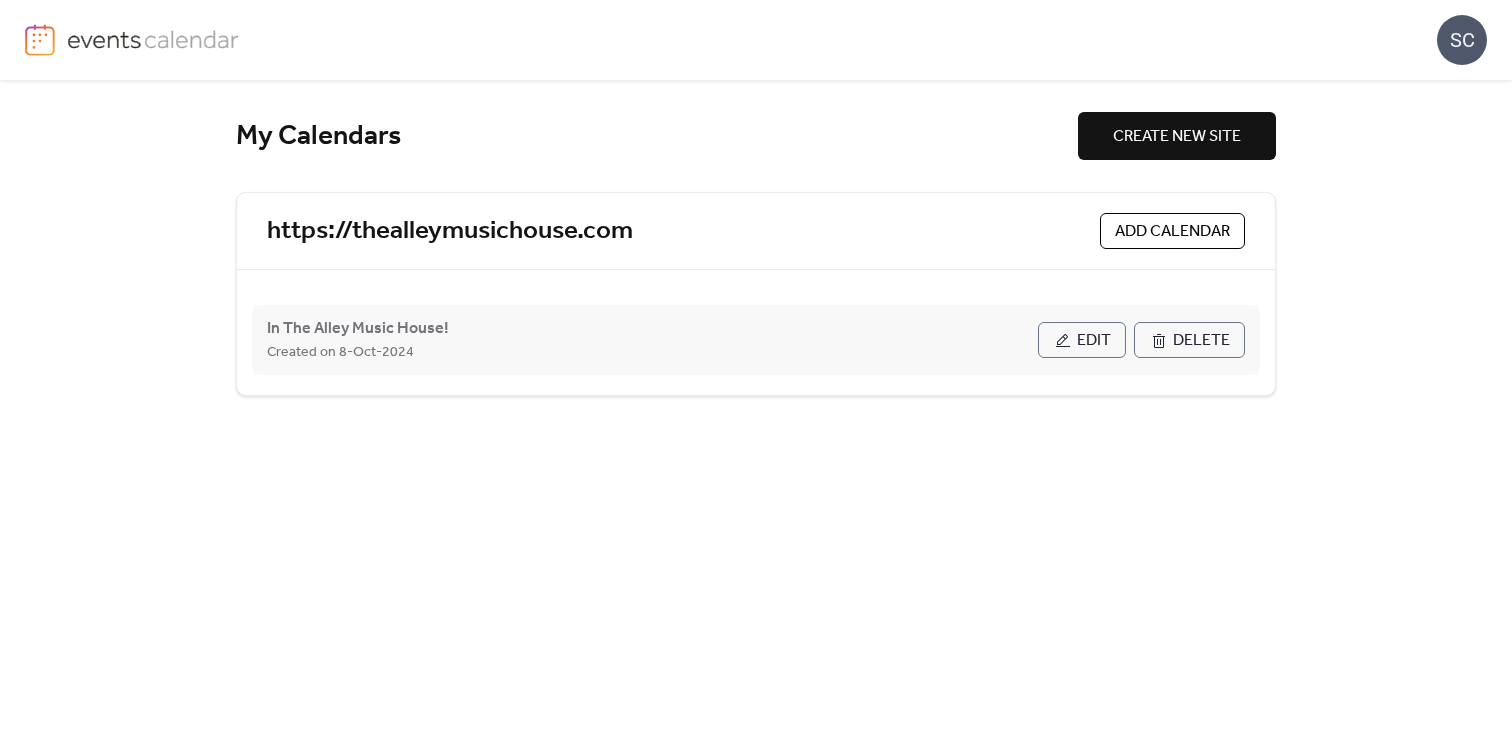 click on "Edit" at bounding box center [1094, 341] 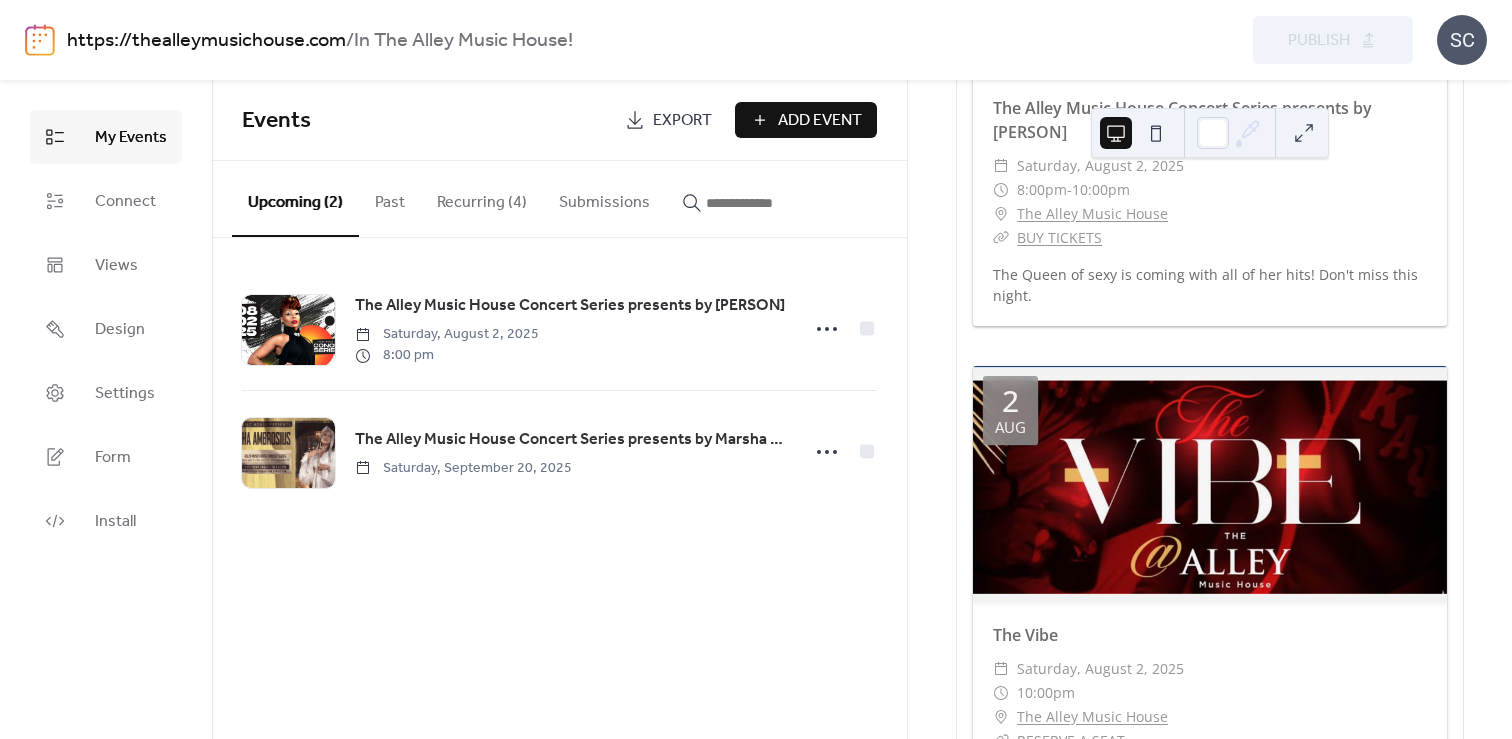 scroll, scrollTop: 1981, scrollLeft: 0, axis: vertical 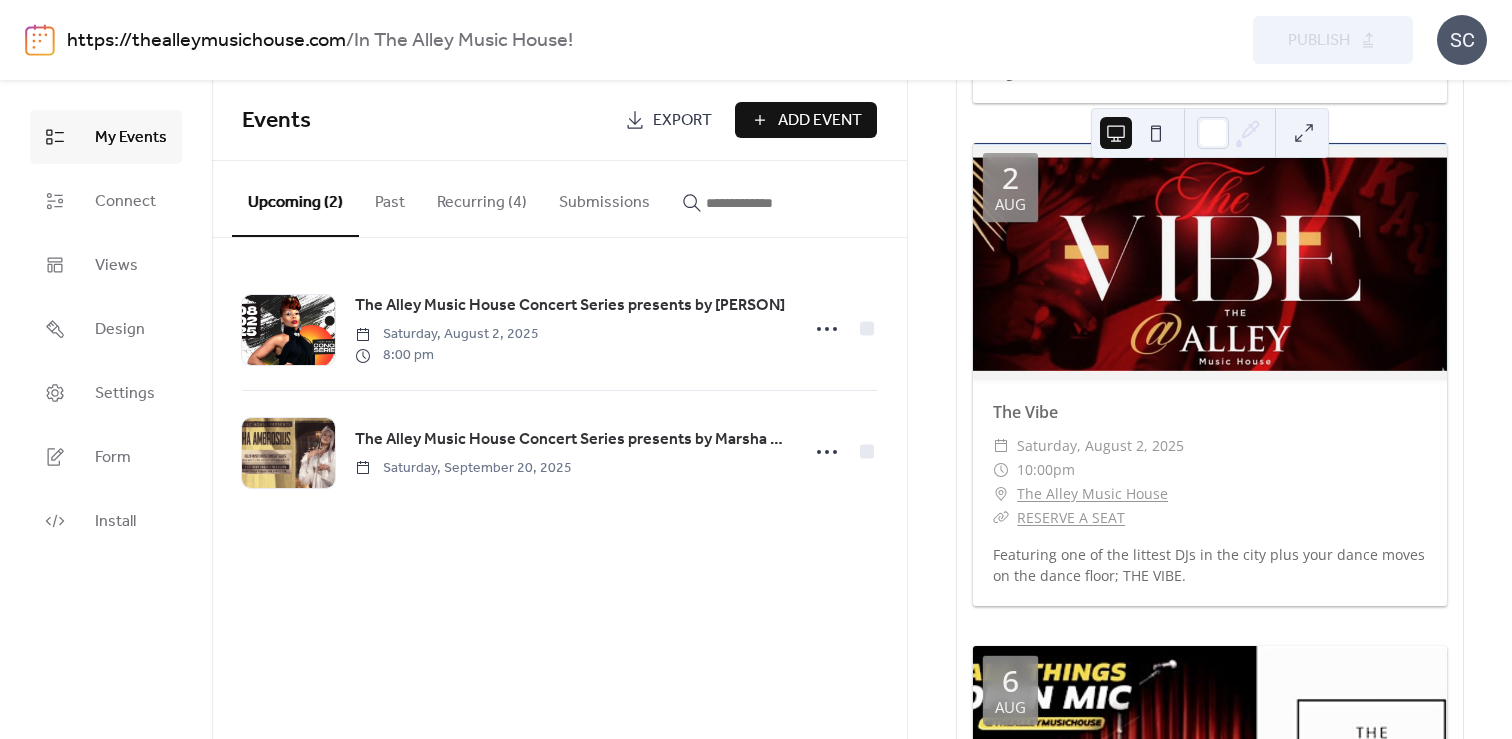 click on "Recurring (4)" at bounding box center (482, 198) 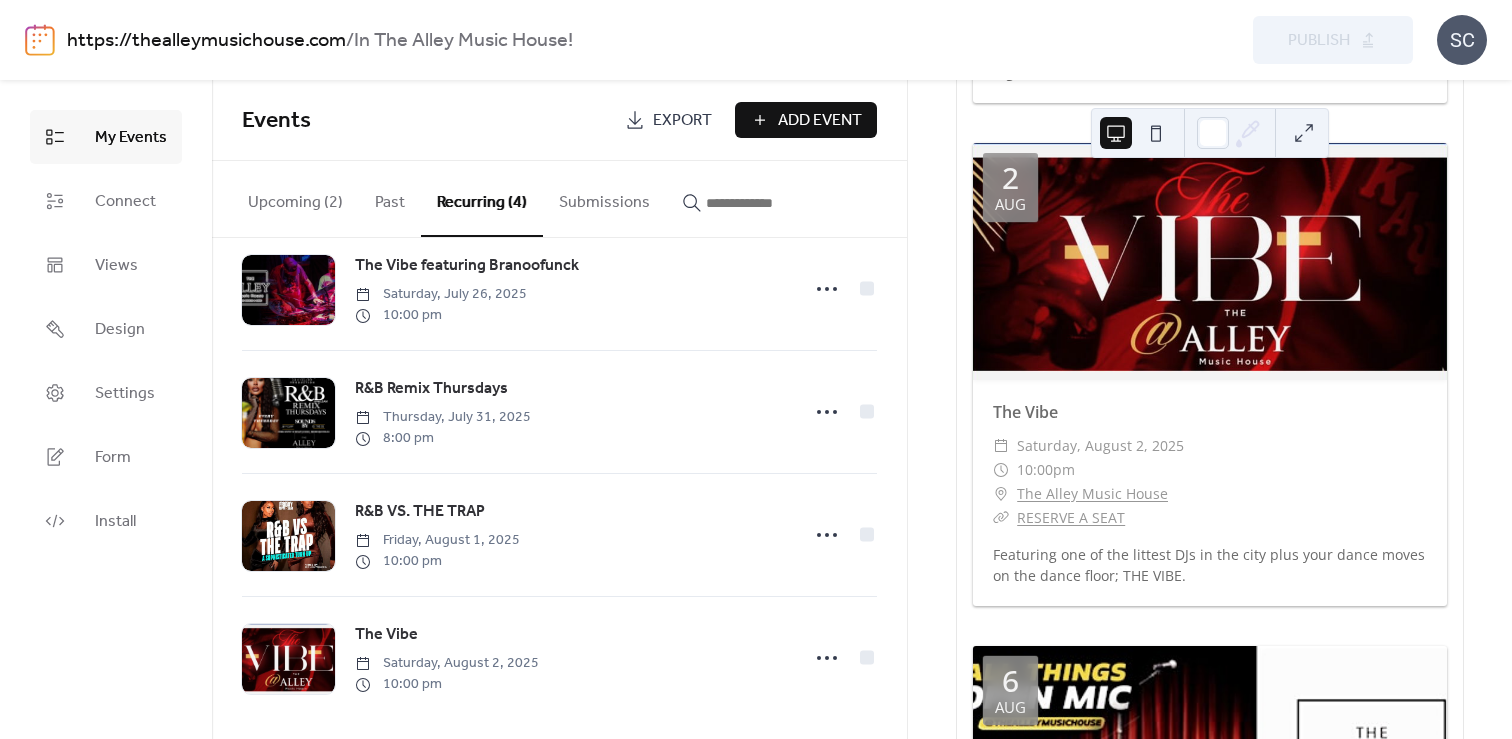 scroll, scrollTop: 52, scrollLeft: 0, axis: vertical 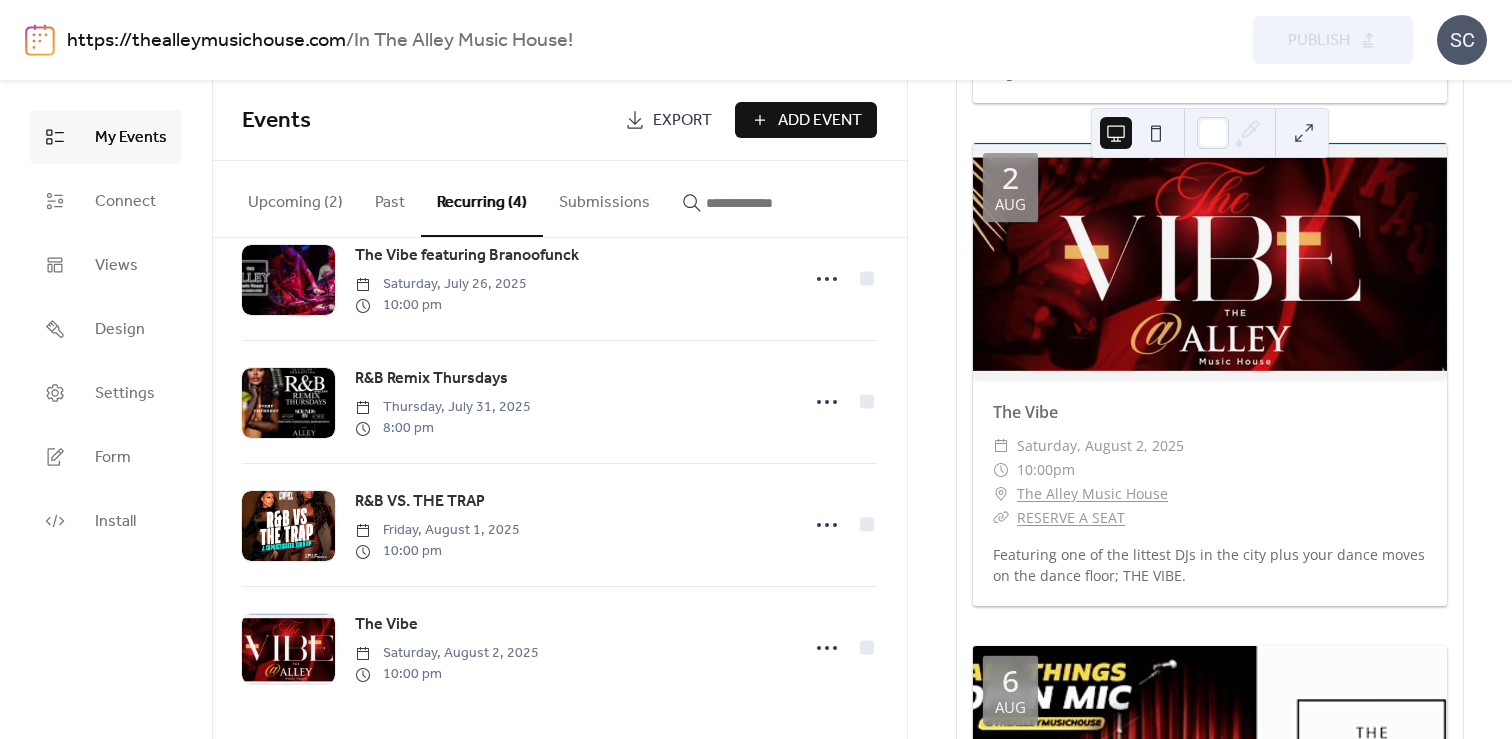 drag, startPoint x: 906, startPoint y: 441, endPoint x: 907, endPoint y: 268, distance: 173.00288 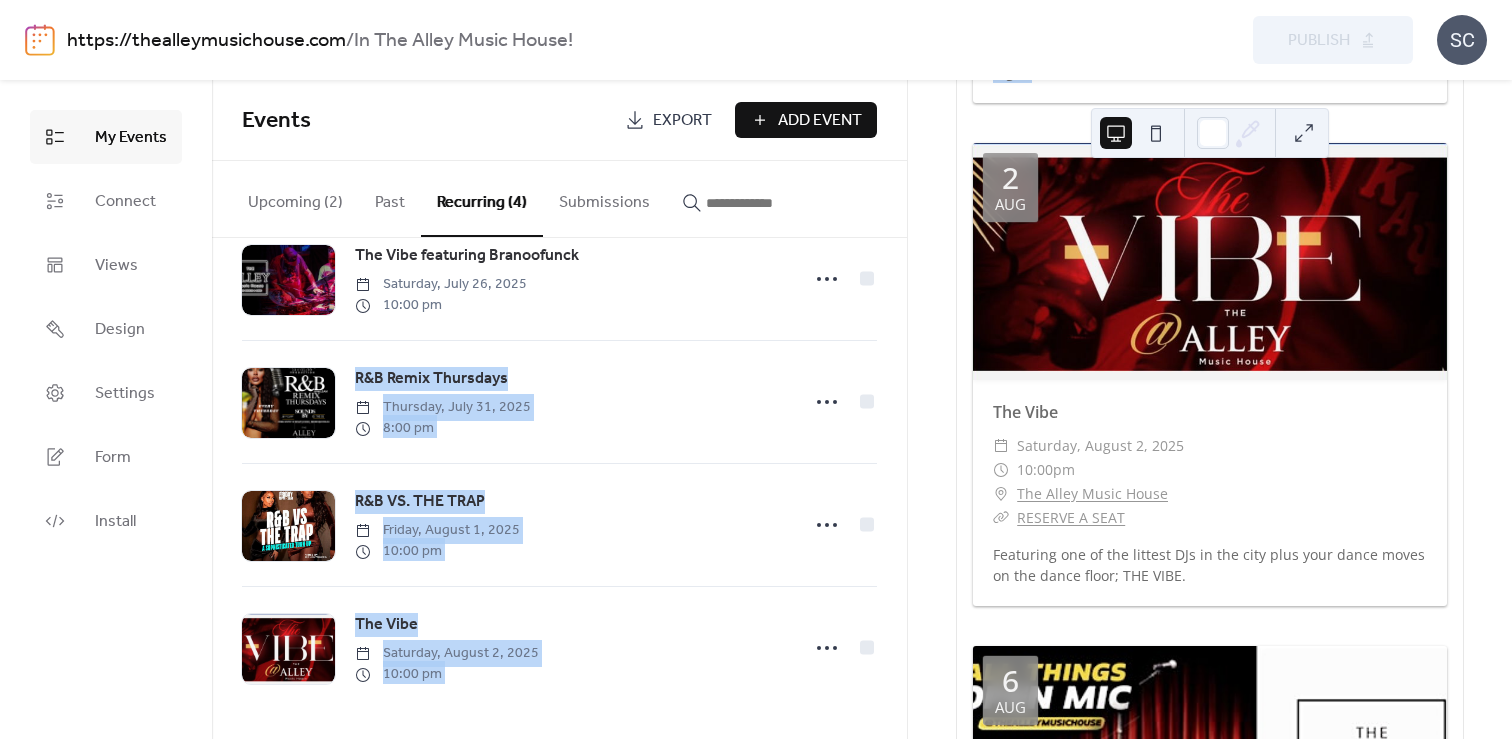 drag, startPoint x: 907, startPoint y: 327, endPoint x: 903, endPoint y: 306, distance: 21.377558 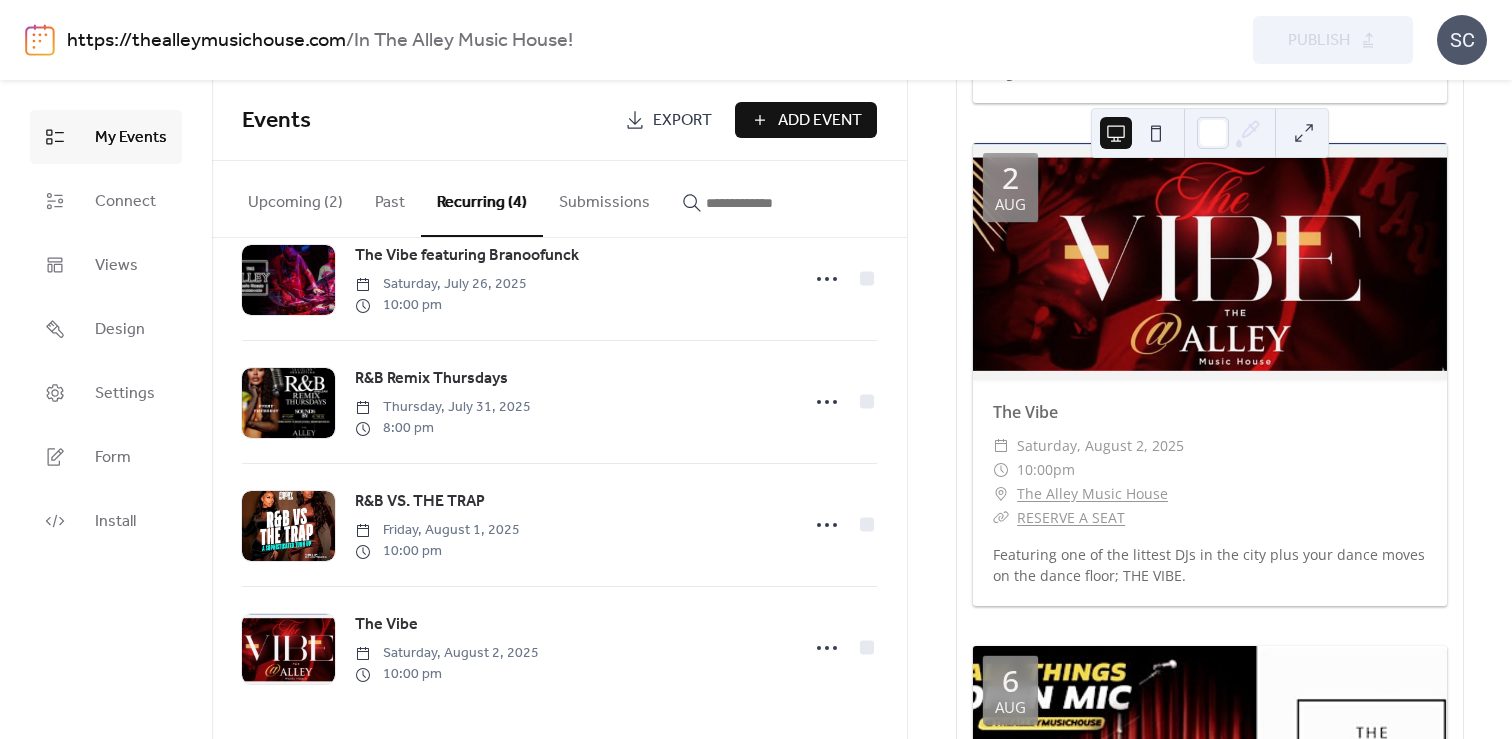 click on "Upcoming events 31 Today America/Chicago 31 Jul R&B Remix Thursdays ​ Thursday, July 31, 2025 ​ 8:00pm ​ The Alley Music House ​ RESERVE A SEAT ALL R & B ALL NIGHT REMIXES, MASHSHUPS, CLASSICS Sounds by OJ The DJ and Jay Clip! 1 Aug Live Music Performance by Don Diego & The Razz Band ​ Friday, August 1, 2025 ​ 8:00pm - 10:00pm ​ The Alley Music House ​ More Information Join us at The Alley Music House for a live performance by Don Diego & The Razz Band! Seat reservation ends at 10 PM. Please see FAQS. 1 Aug R&B VS. THE TRAP ​ Friday, August 1, 2025 ​ 10:00pm ​ The Alley Music House ​ RESERVE A SEAT Exclusive Fridays "R&B vs The Trap" is the premier event in Dallas for socialites who enjoy R&B vibes from the 90's to current with a good mix of Hip Hop Classics. 2 Aug The Alley Music House Concert Series presents by Adina Howard ​ Saturday, August 2, 2025 ​ 8:00pm - 10:00pm ​ The Alley Music House ​ BUY TICKETS 2 Aug The Vibe ​ Saturday, August 2, 2025 ​ 10:00pm ​ ​ 6 Aug" at bounding box center [1210, 409] 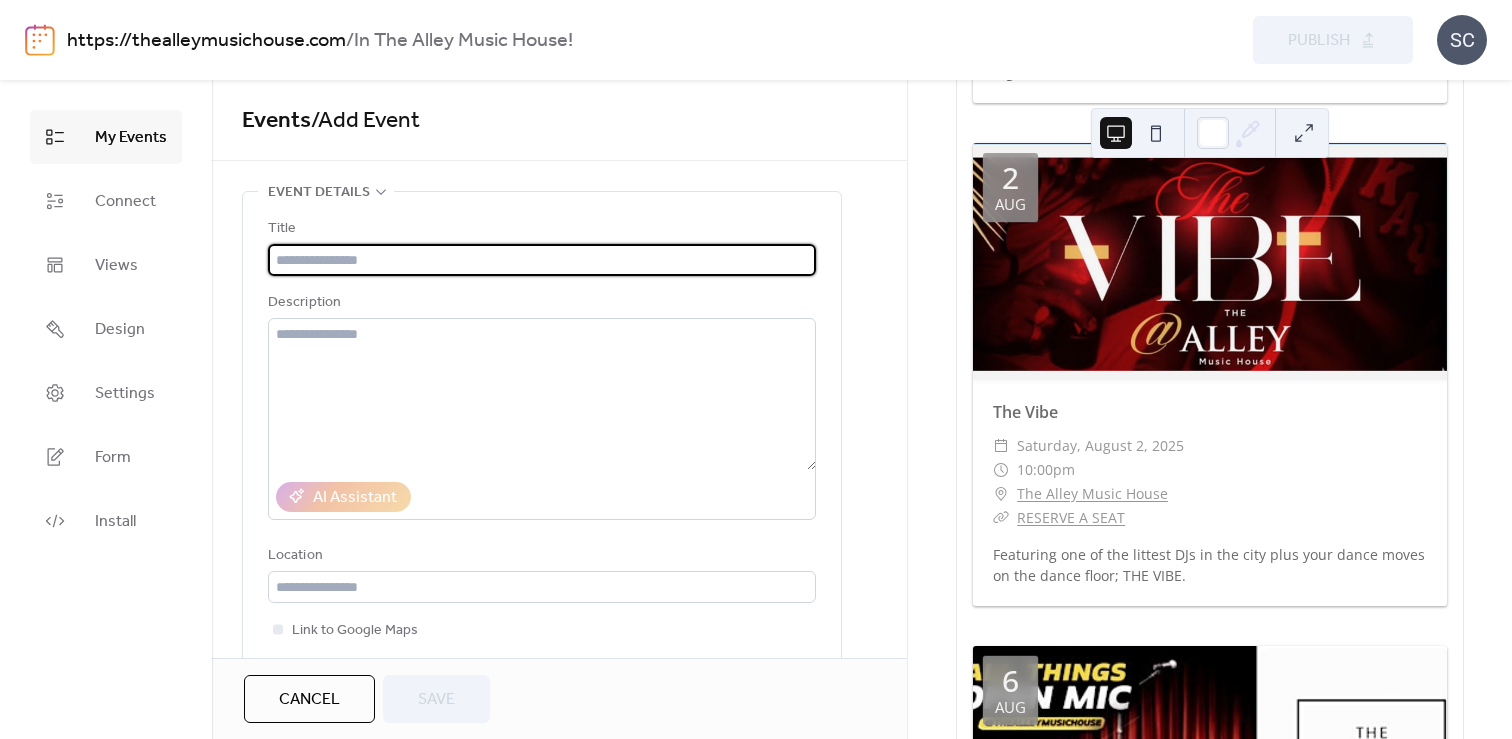 click at bounding box center [542, 260] 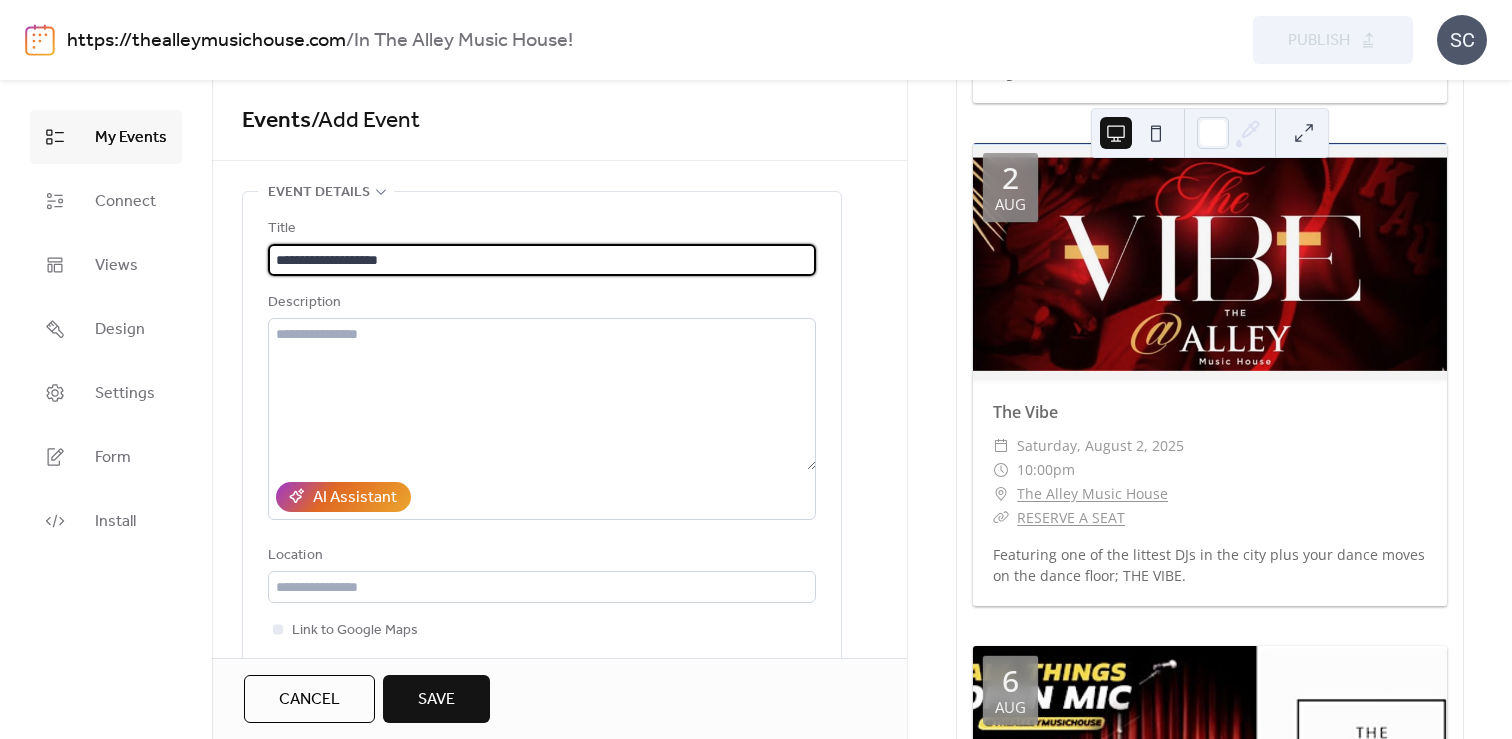 click on "**********" at bounding box center (542, 260) 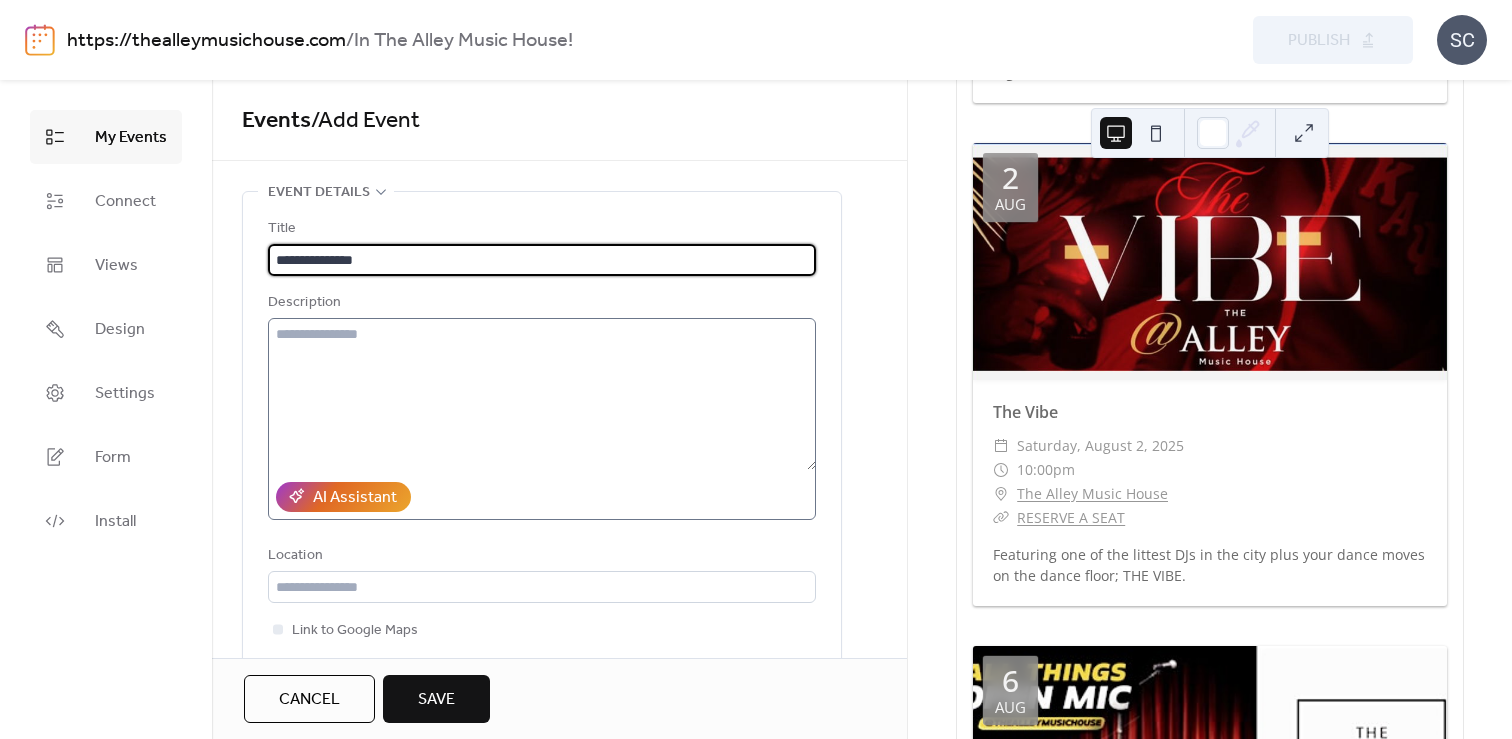 type on "**********" 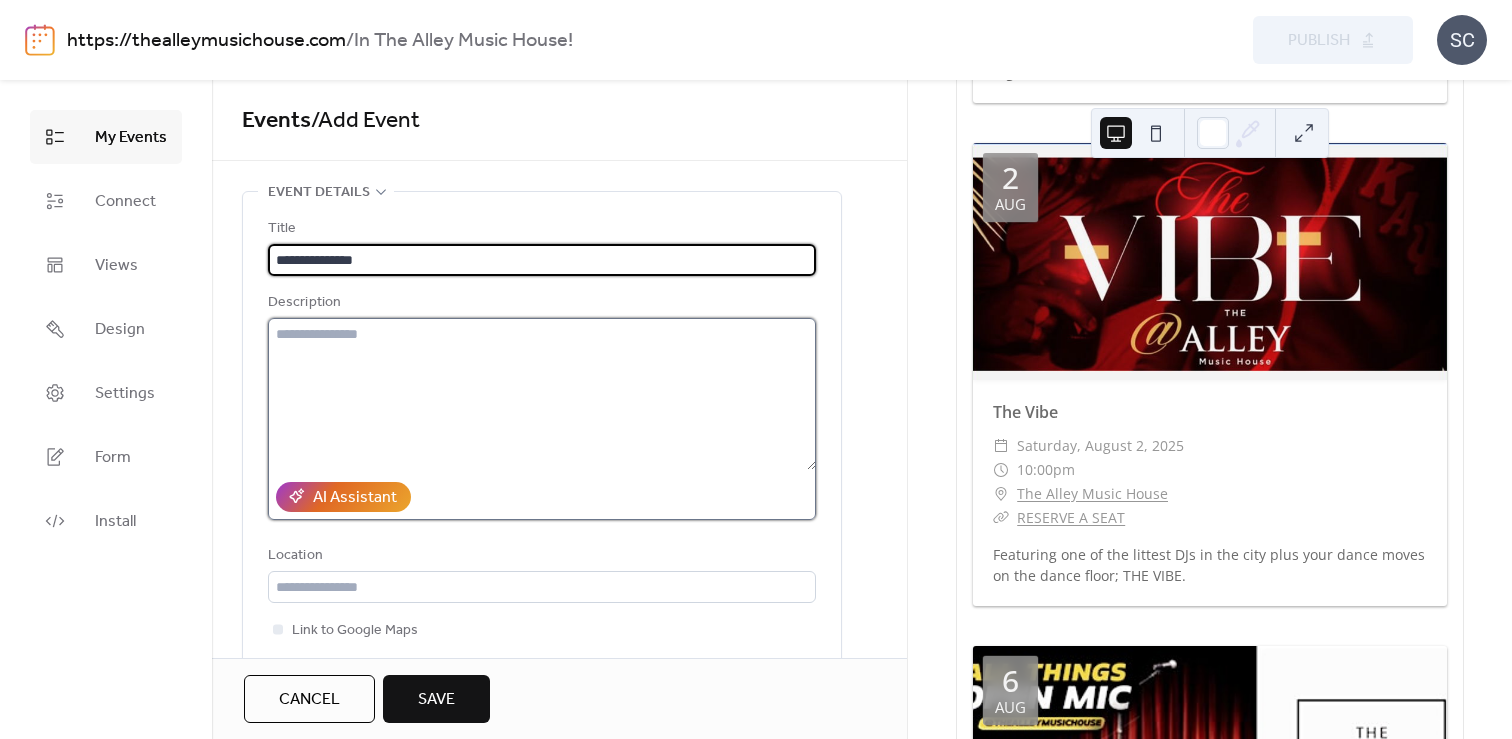 click at bounding box center [542, 394] 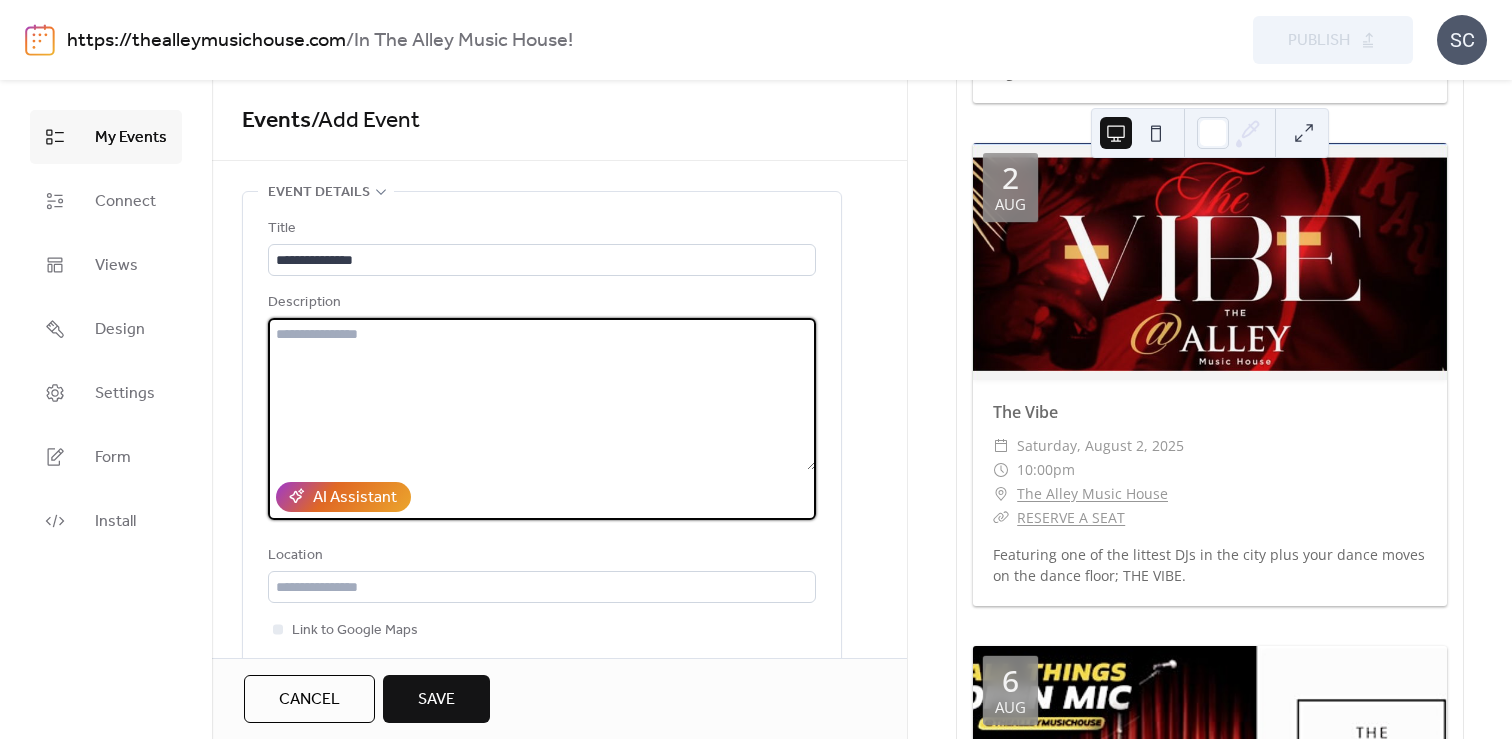paste on "**********" 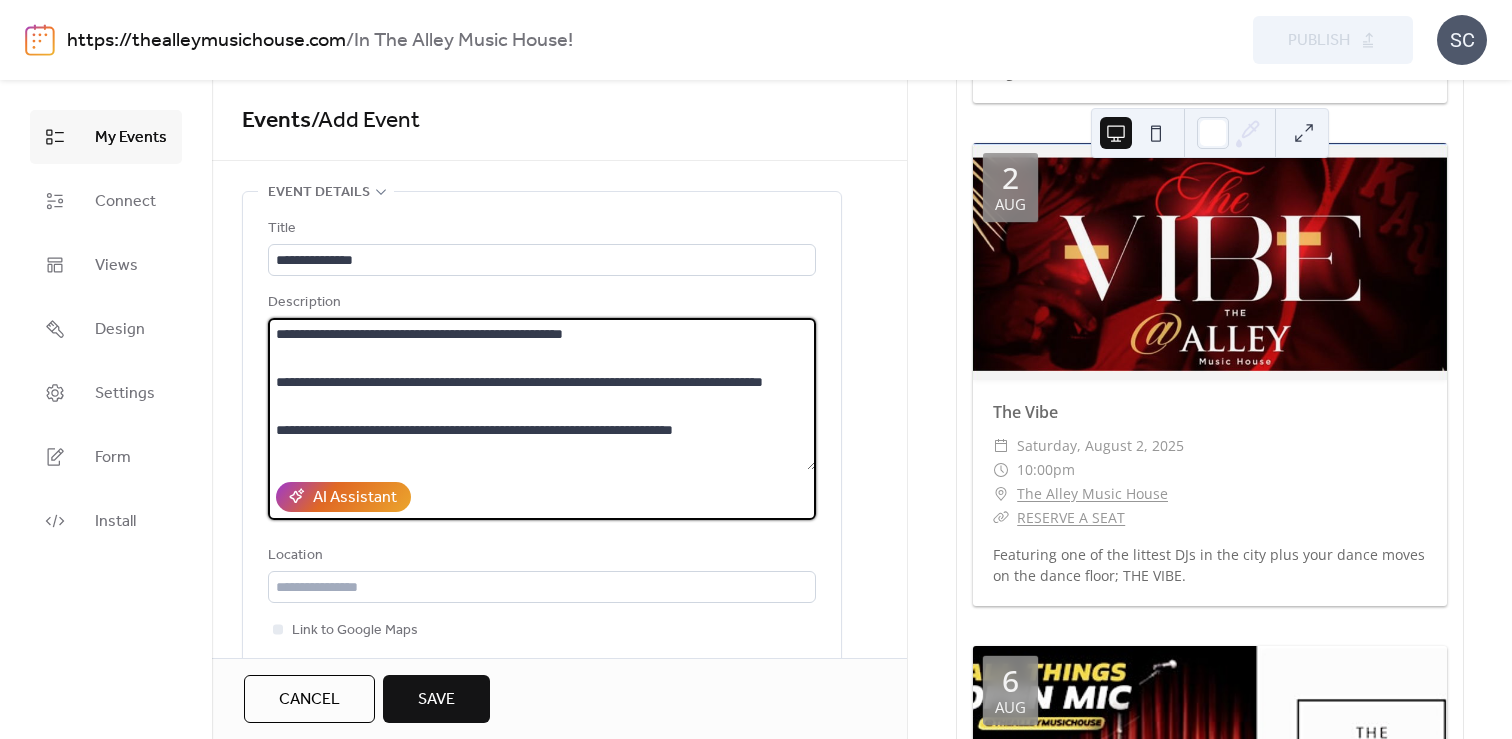 scroll, scrollTop: 45, scrollLeft: 0, axis: vertical 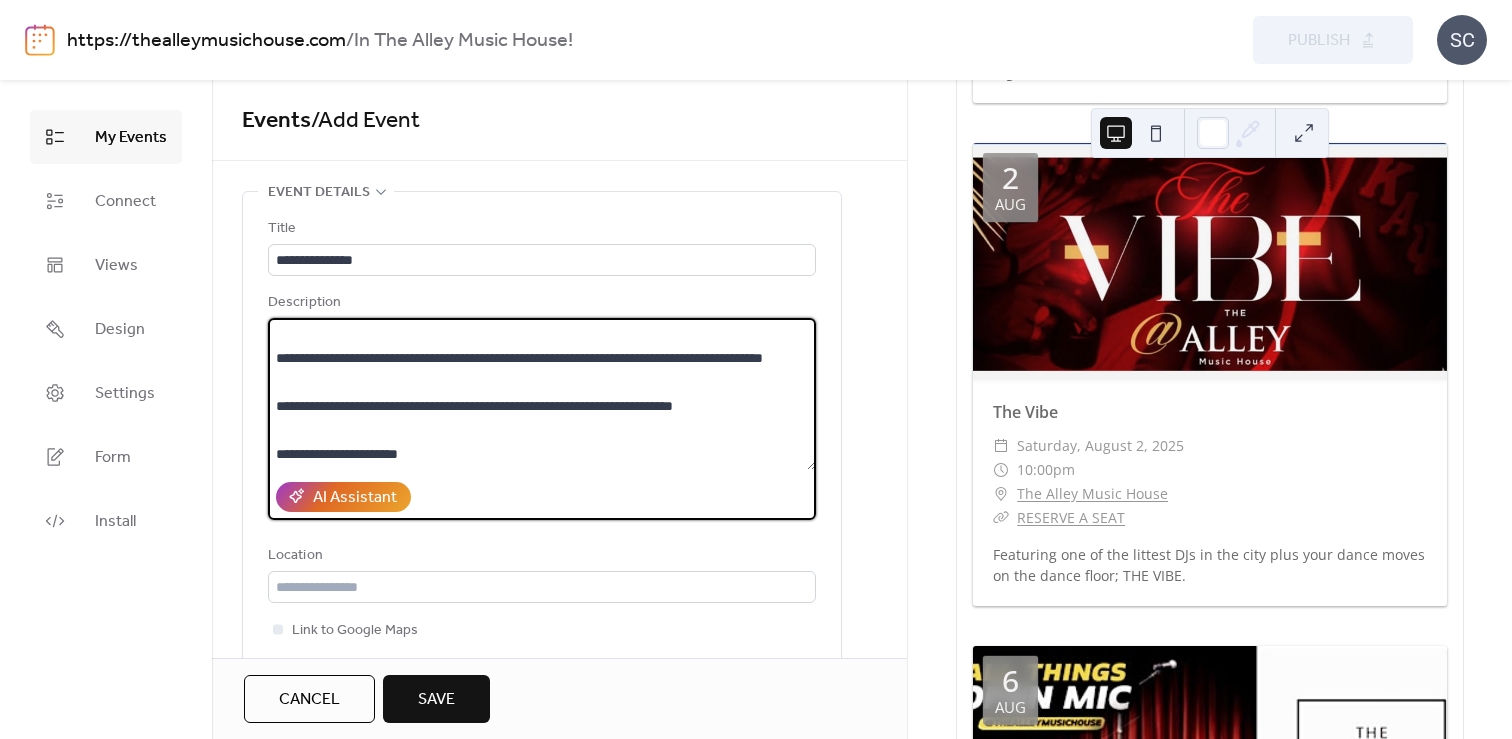 click on "**********" at bounding box center (542, 394) 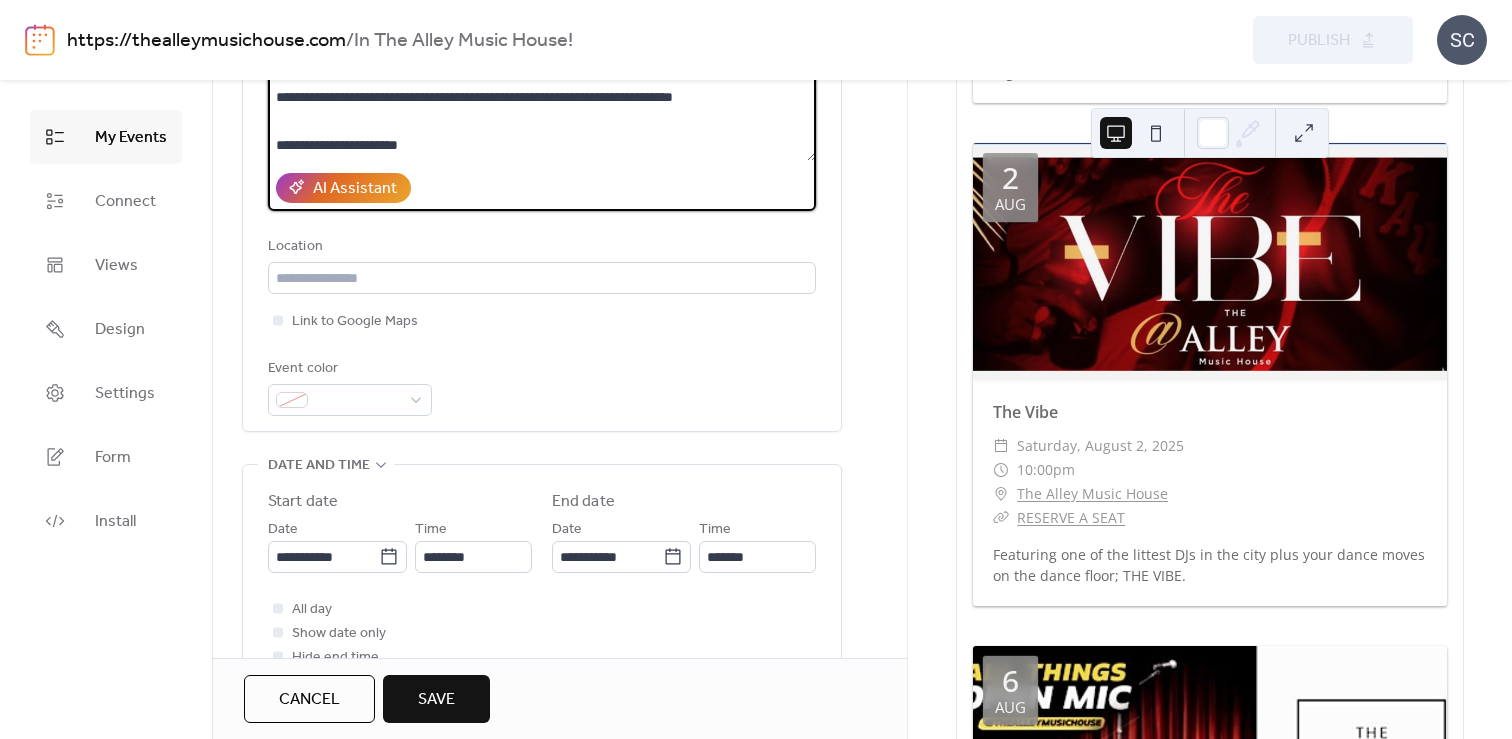 scroll, scrollTop: 312, scrollLeft: 0, axis: vertical 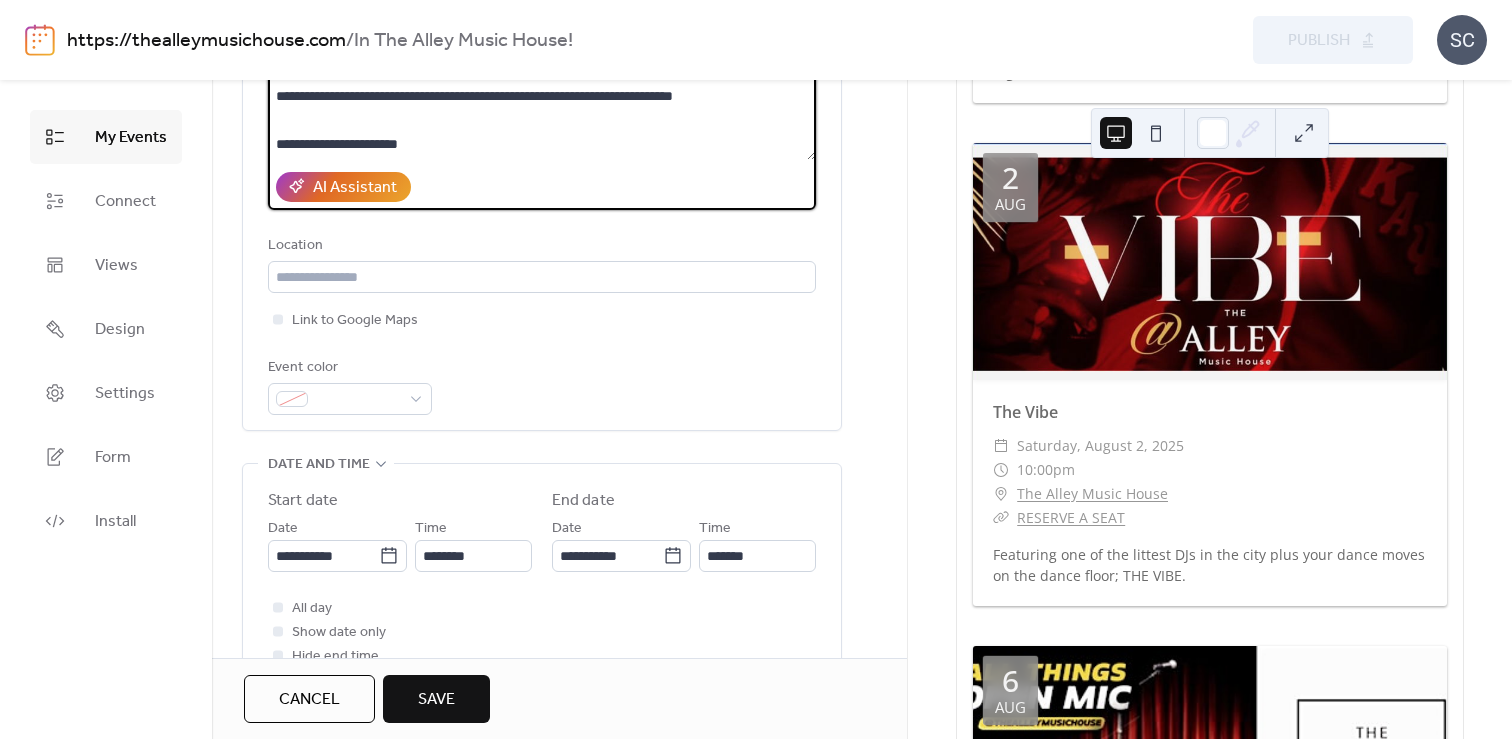 type on "**********" 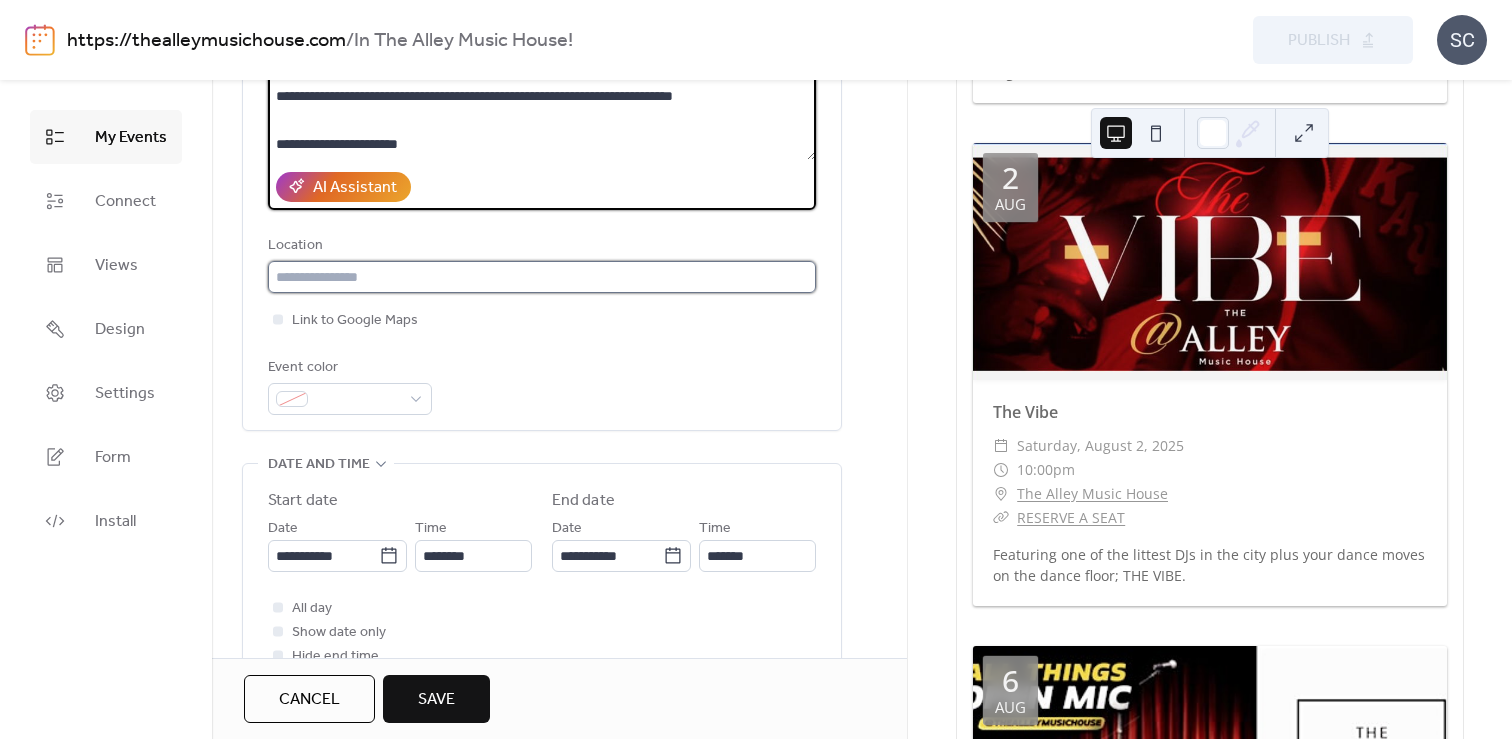 click at bounding box center [542, 277] 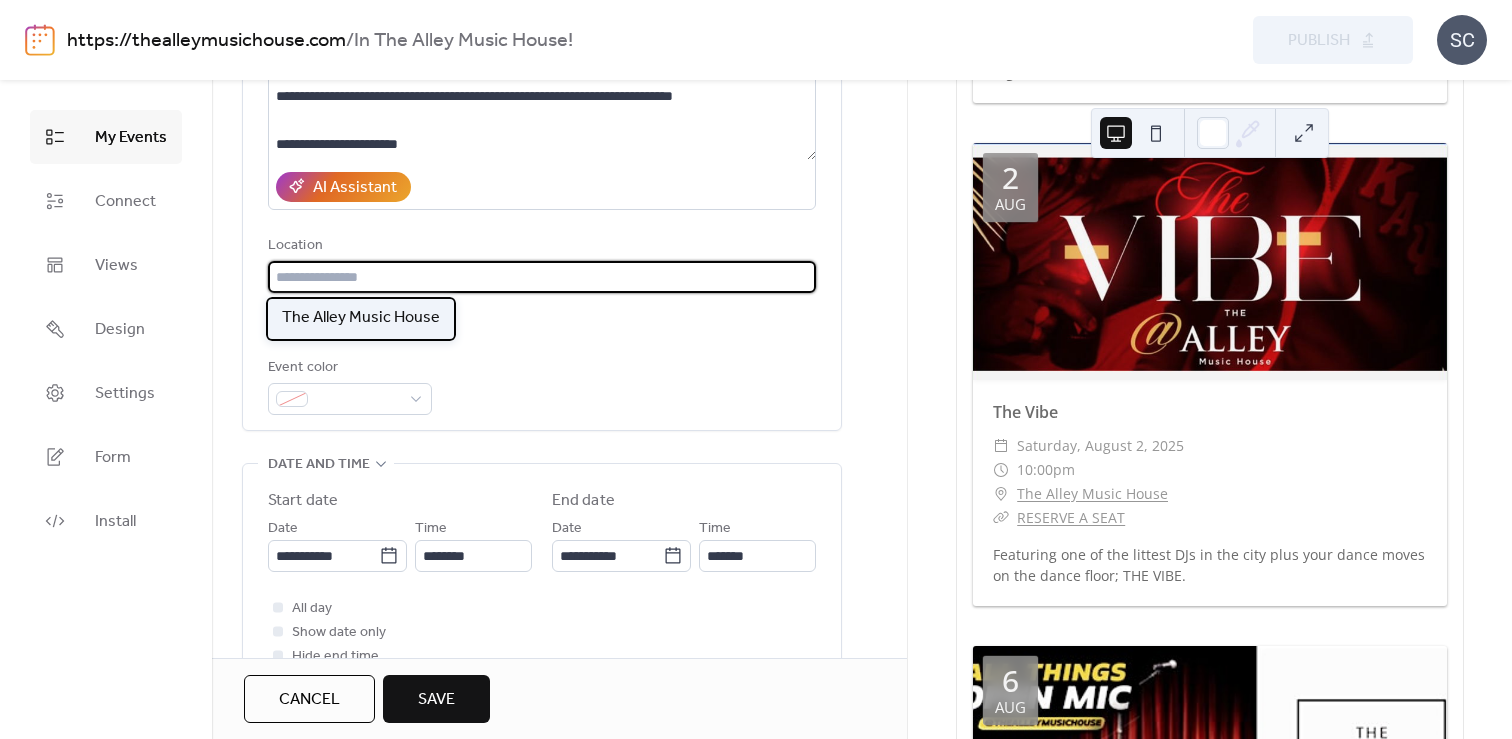 click on "The Alley Music House" at bounding box center (361, 318) 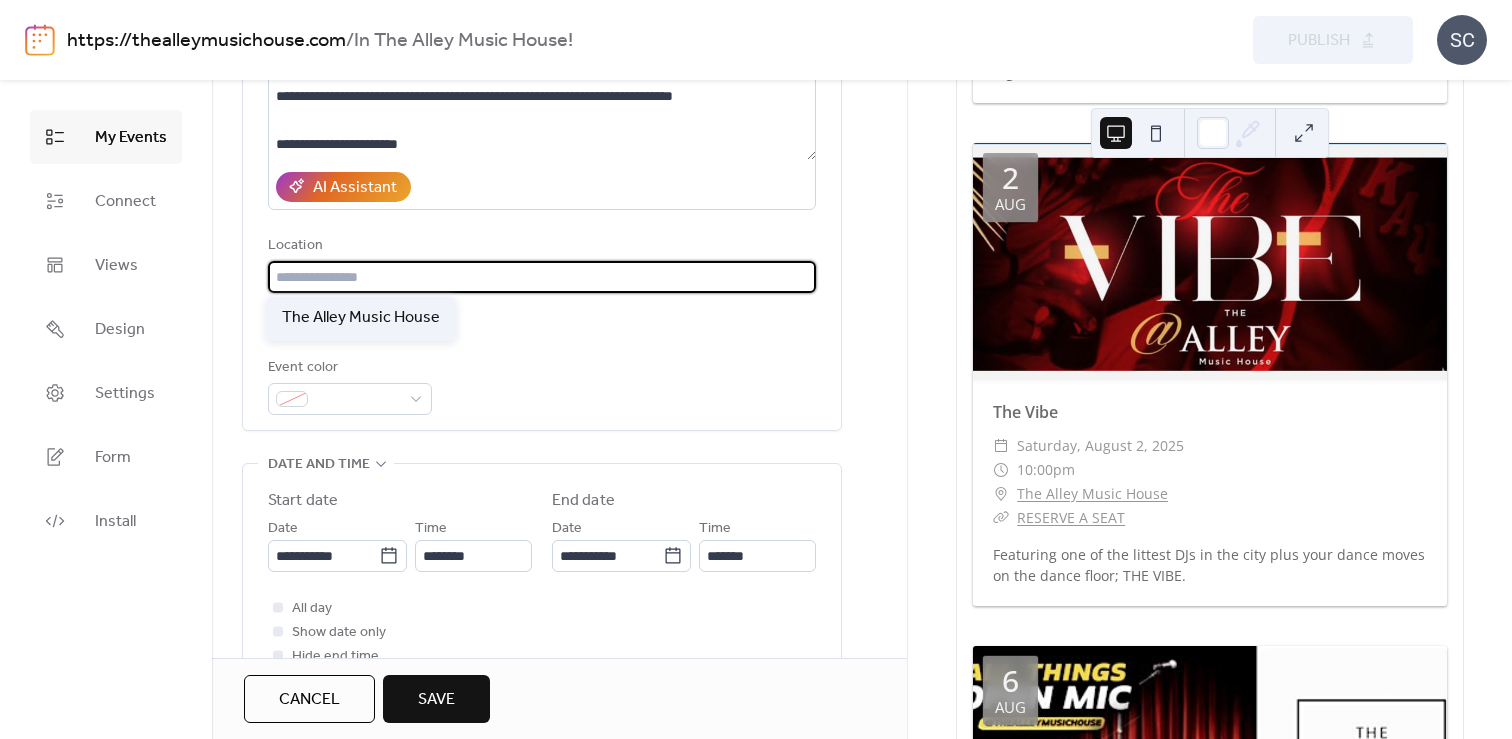 type on "**********" 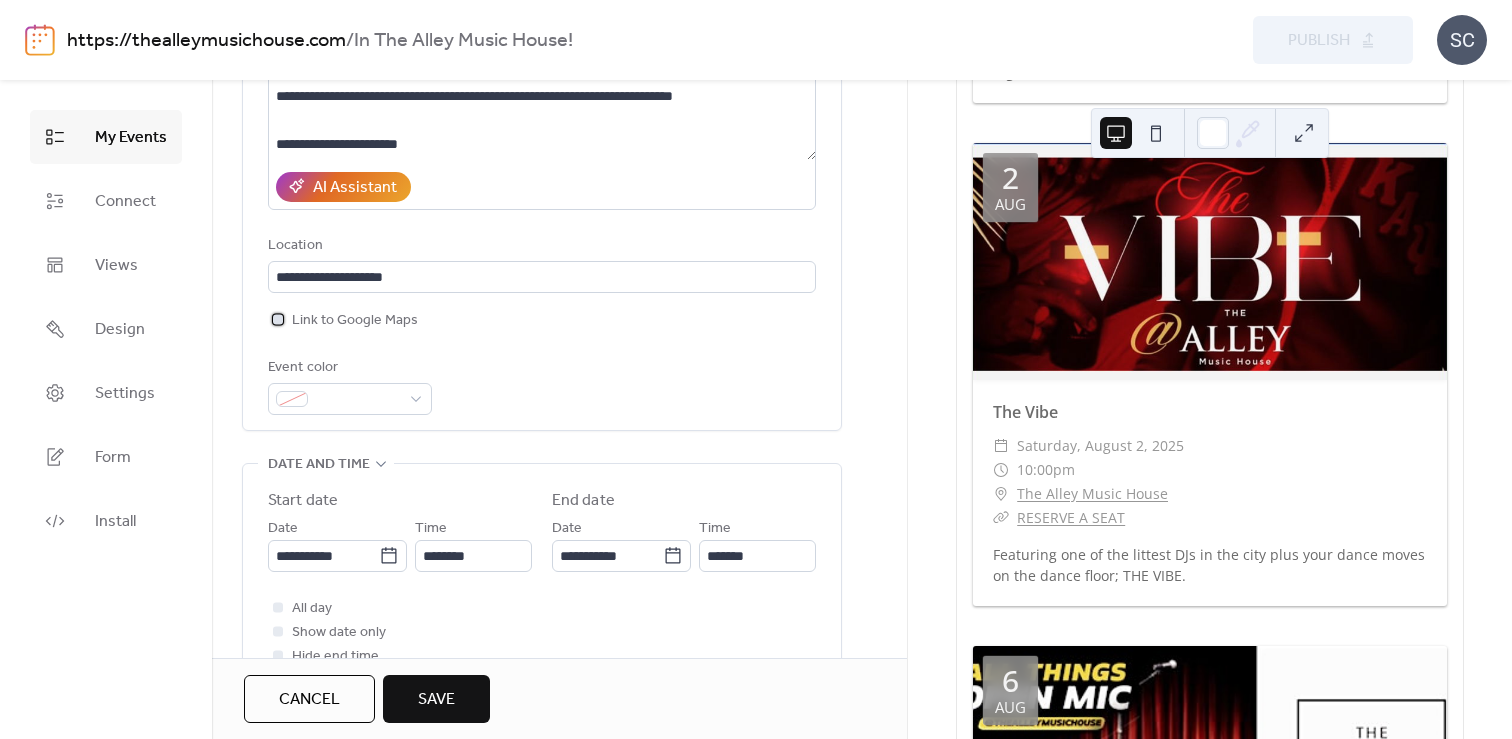 click at bounding box center (278, 319) 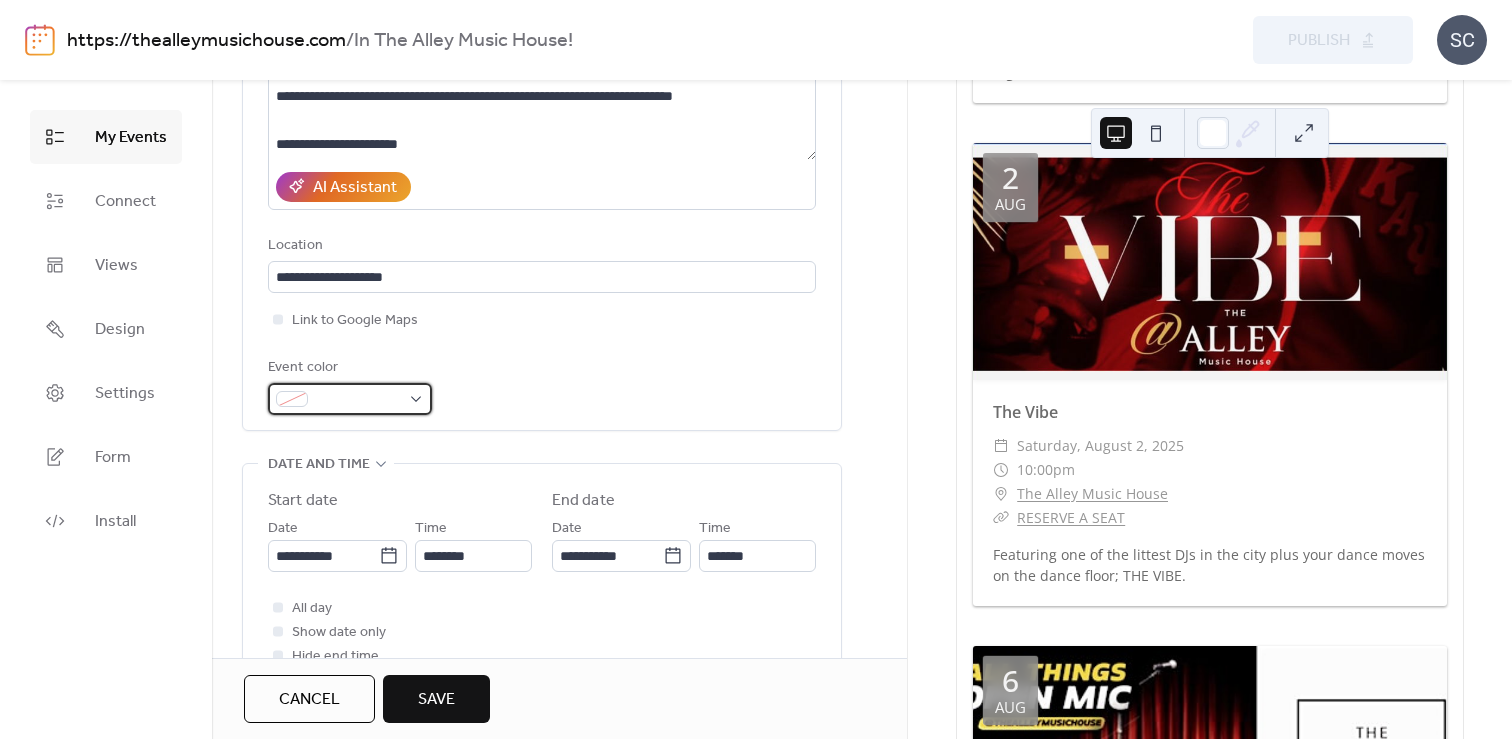 click at bounding box center (350, 399) 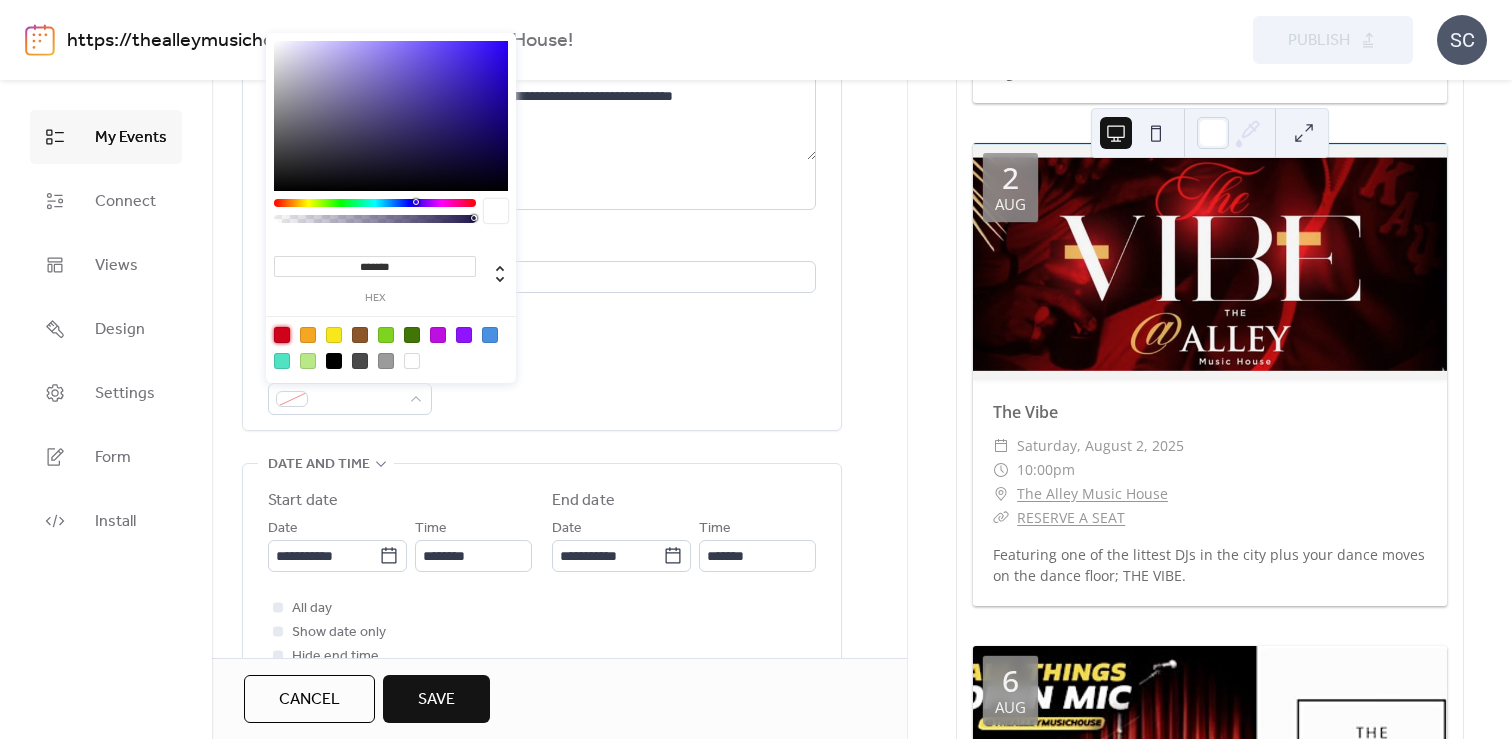click at bounding box center (282, 335) 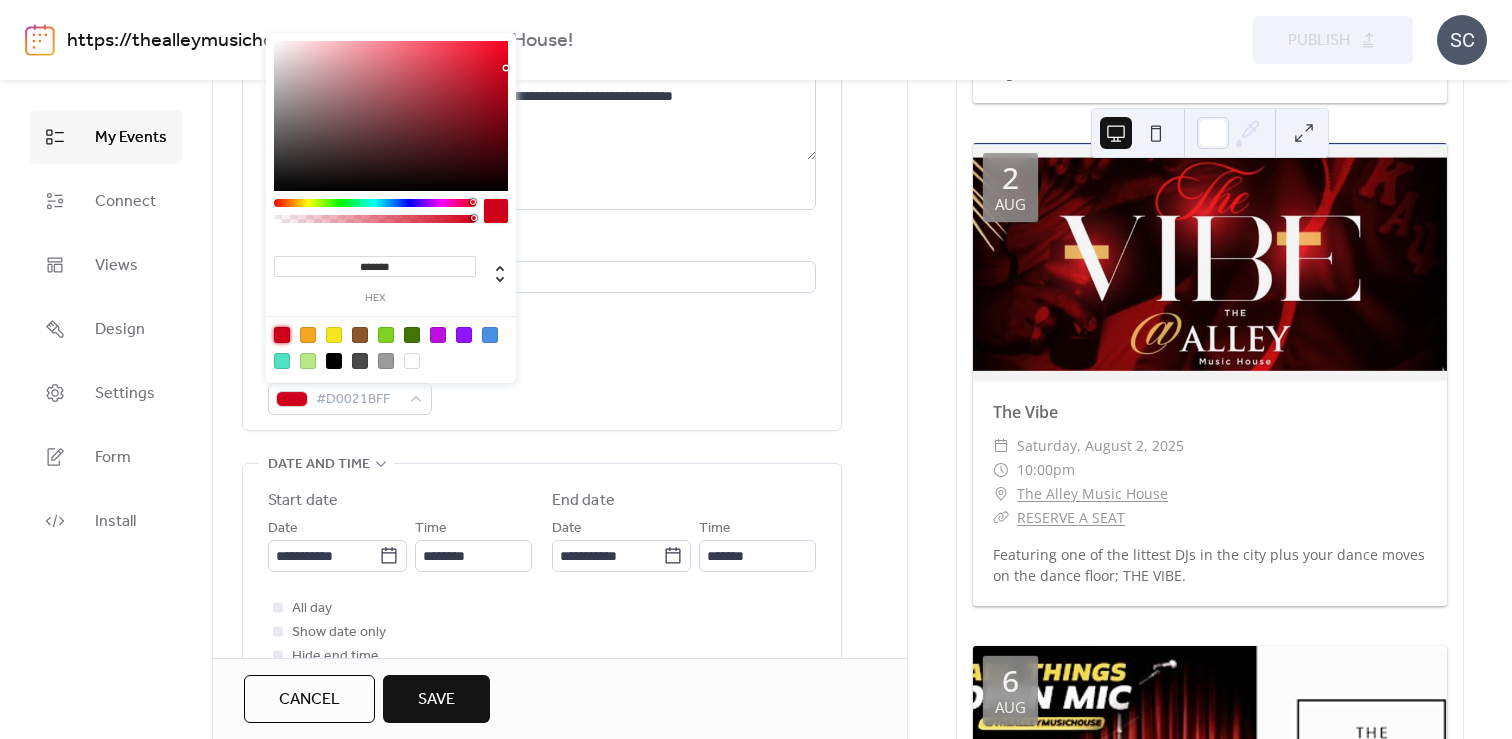 click on "Event color #D0021BFF" at bounding box center [542, 385] 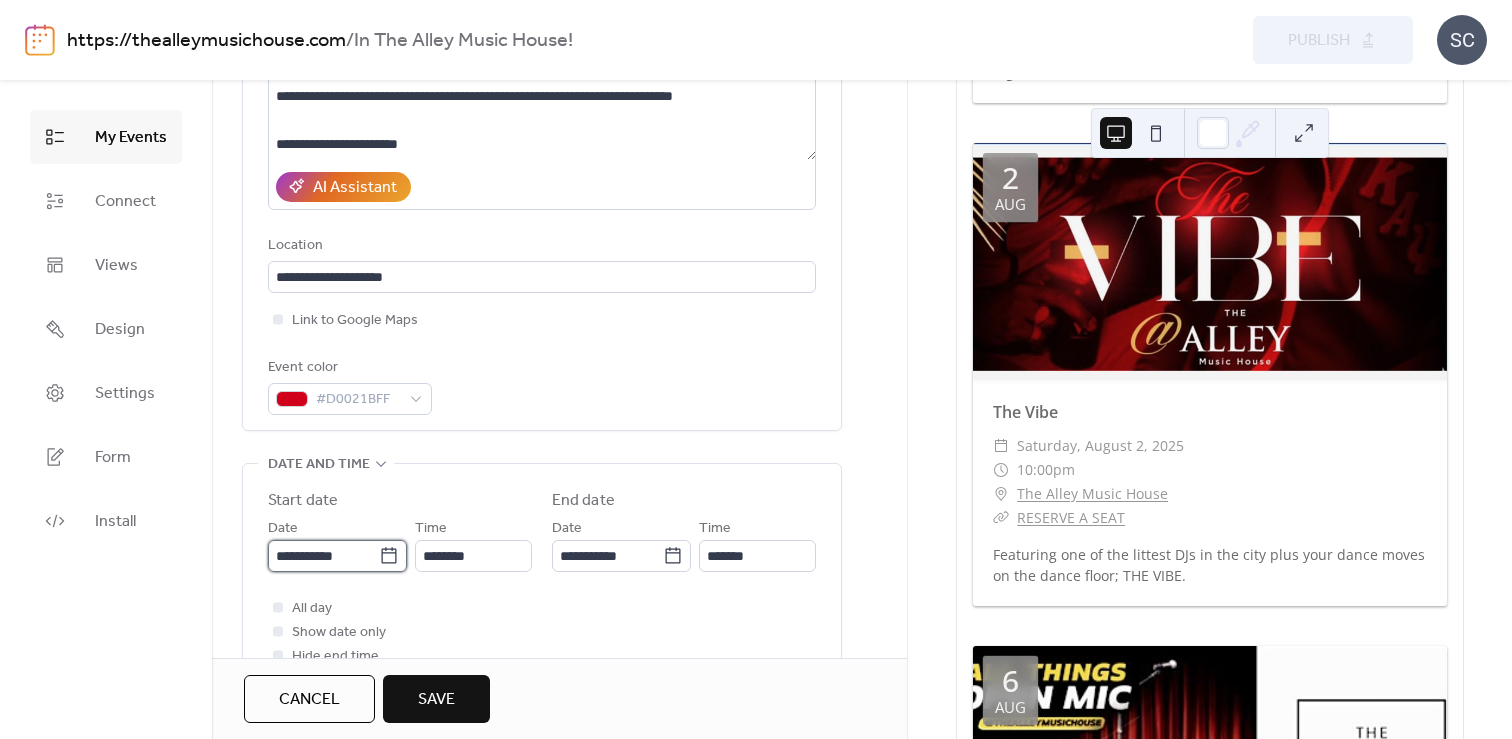 click on "**********" at bounding box center [323, 556] 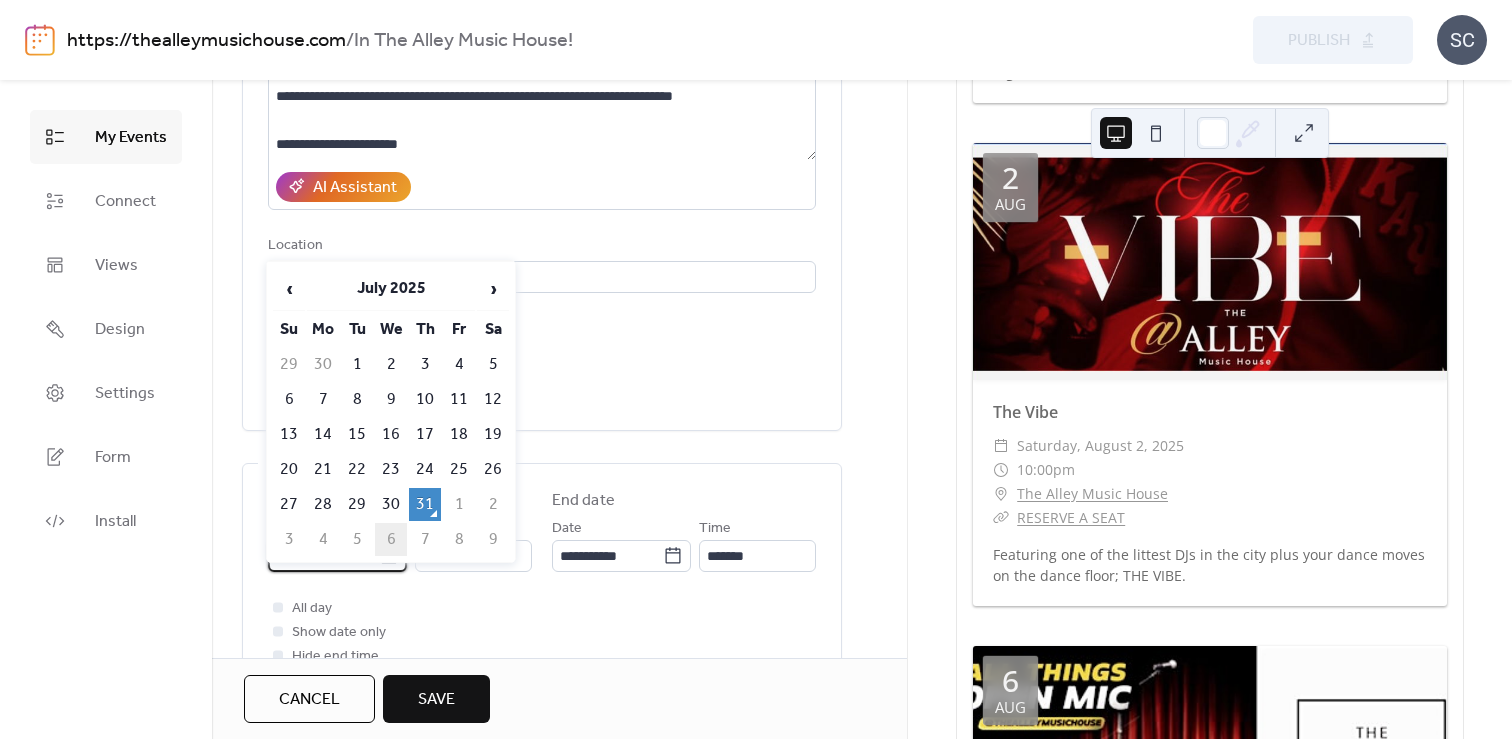 click on "6" at bounding box center (391, 539) 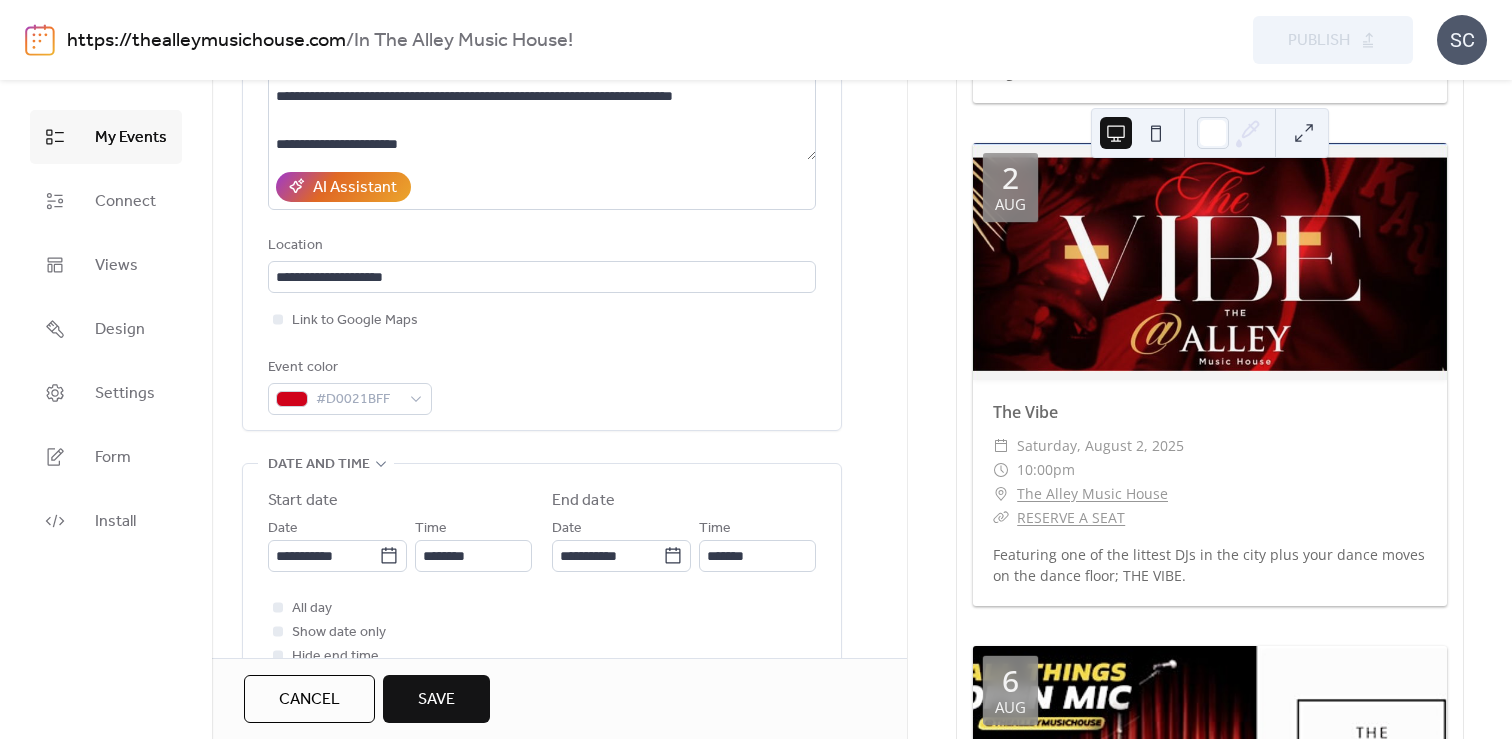 type on "**********" 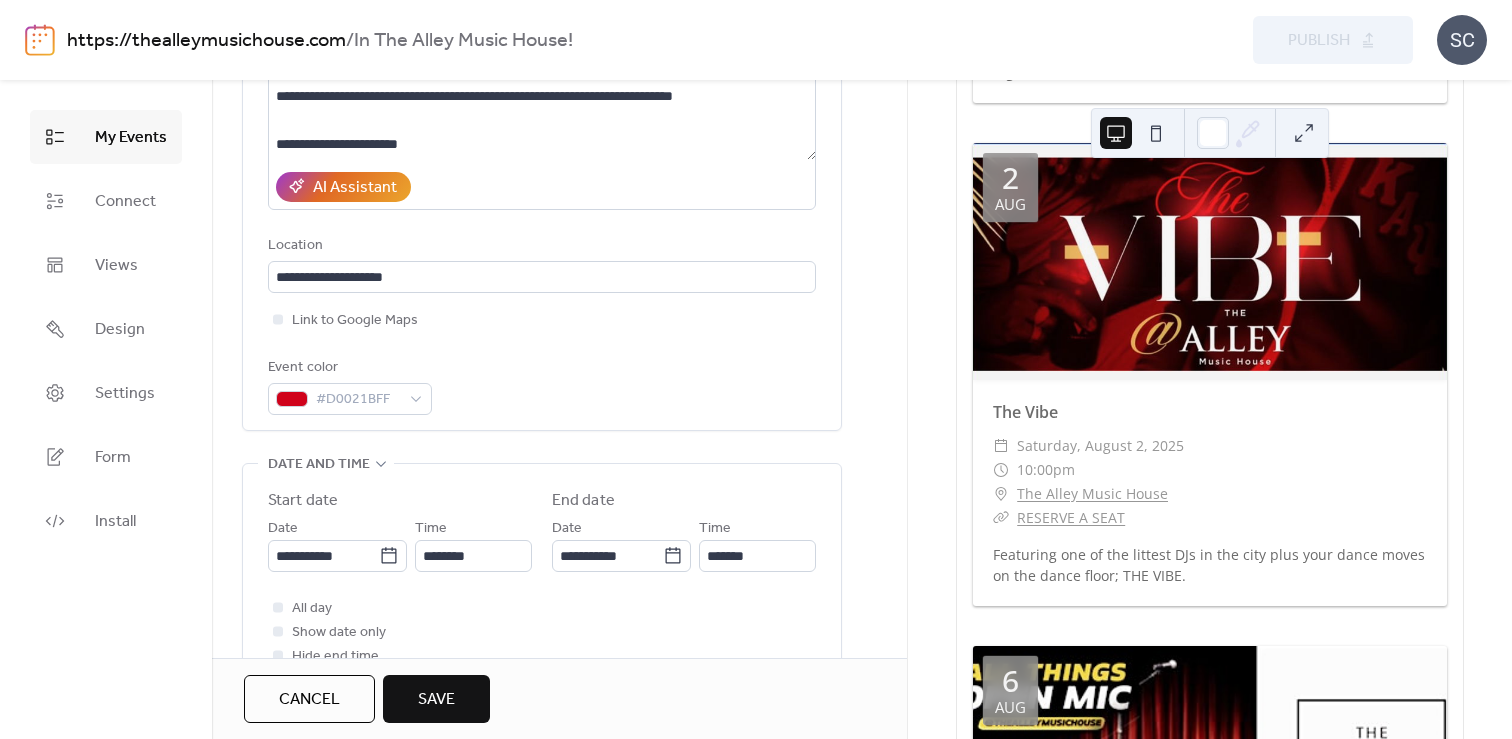 type on "**********" 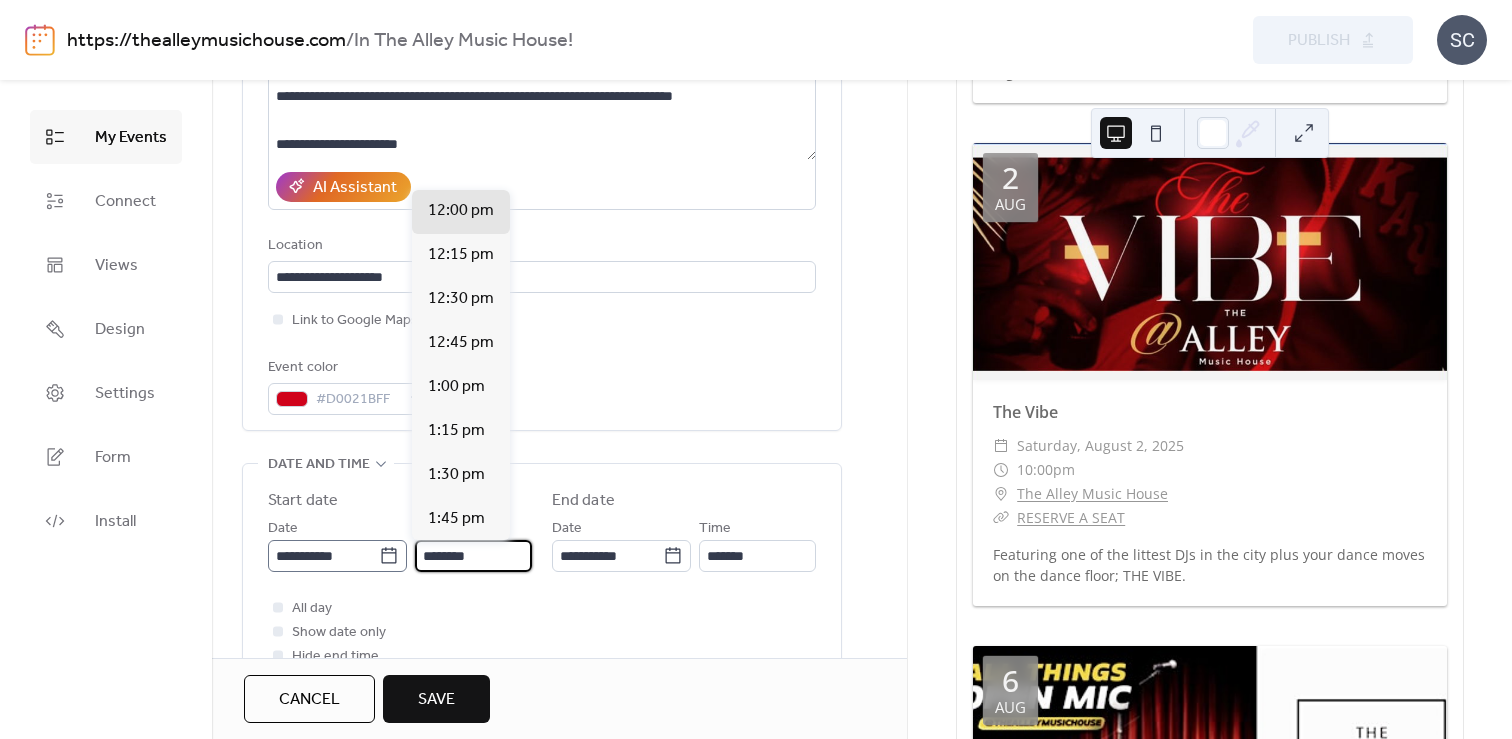 drag, startPoint x: 436, startPoint y: 553, endPoint x: 400, endPoint y: 553, distance: 36 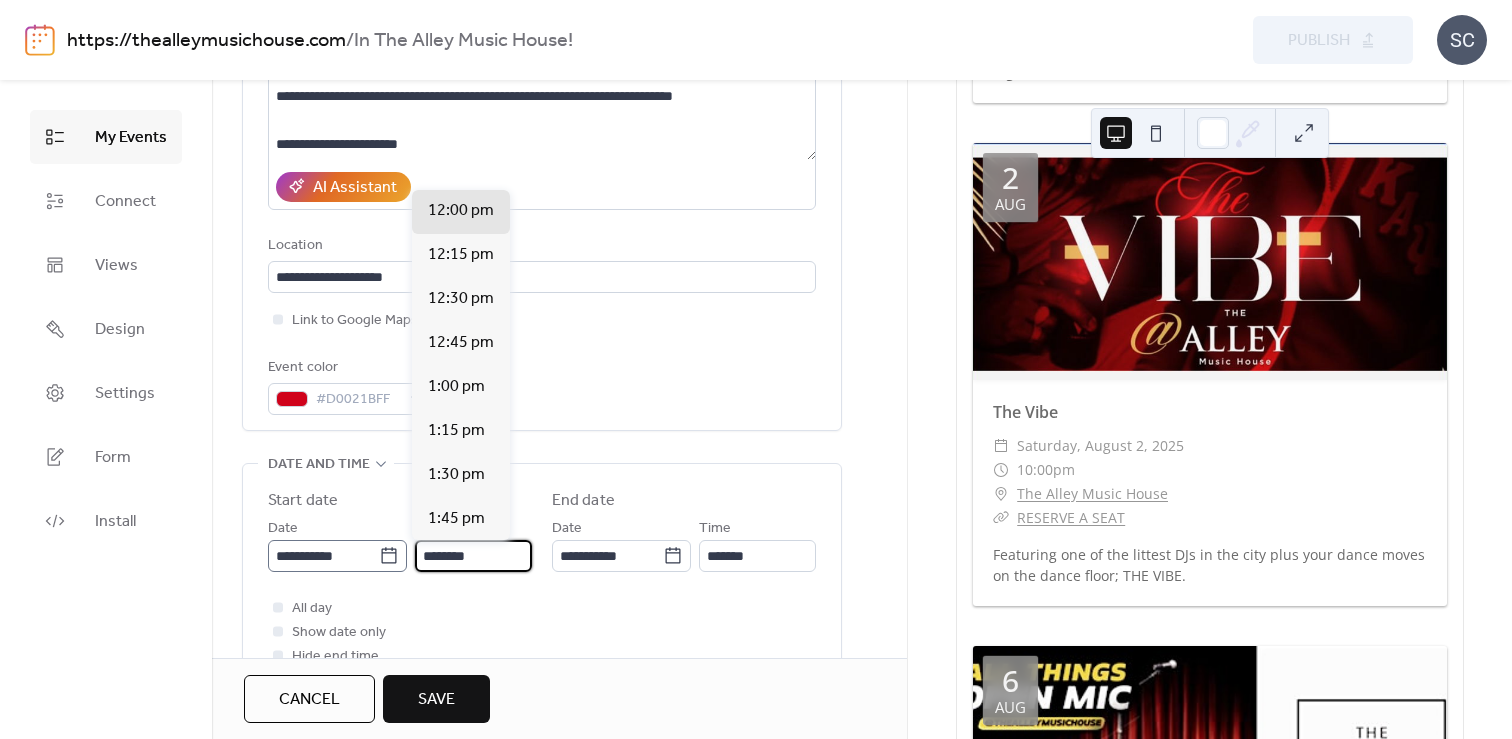 click on "**********" at bounding box center (400, 544) 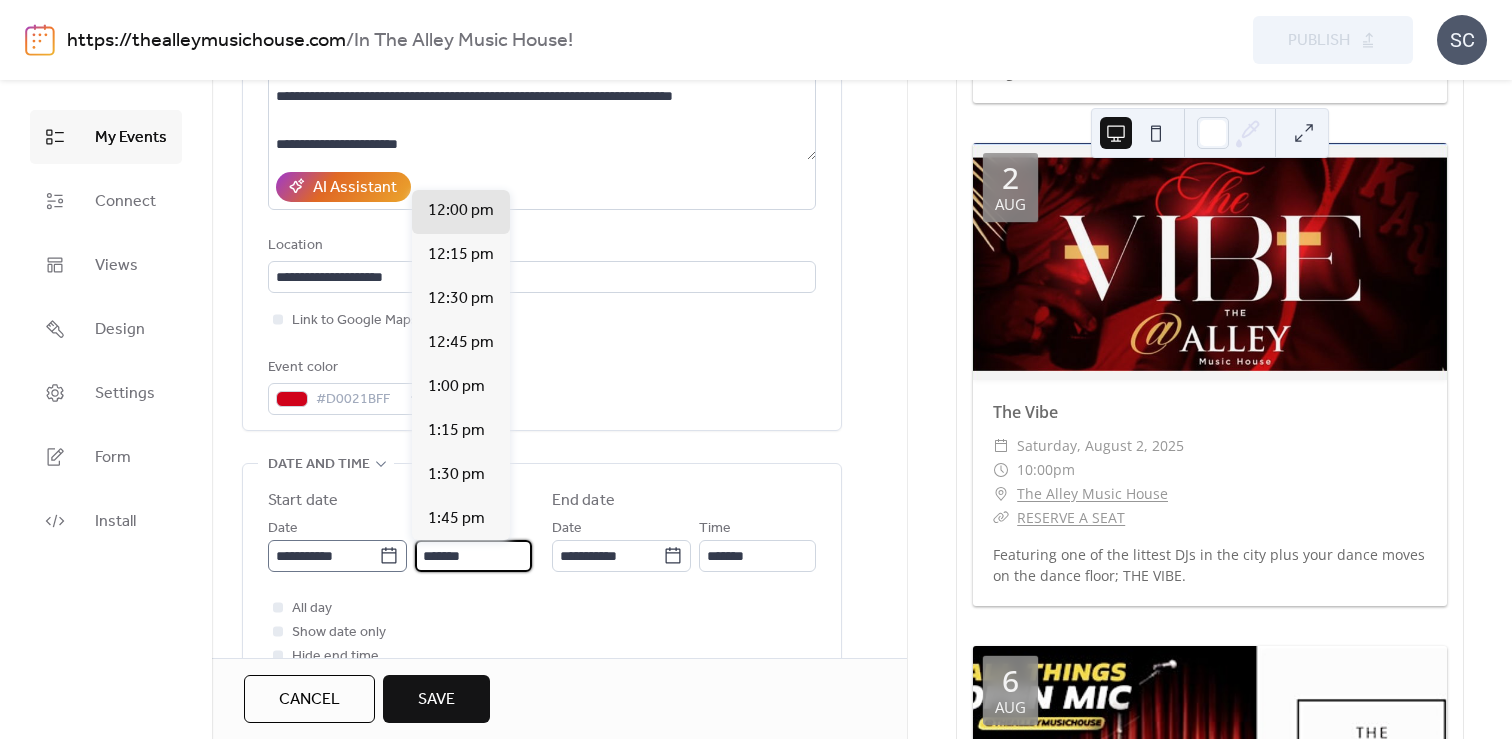 scroll, scrollTop: 3344, scrollLeft: 0, axis: vertical 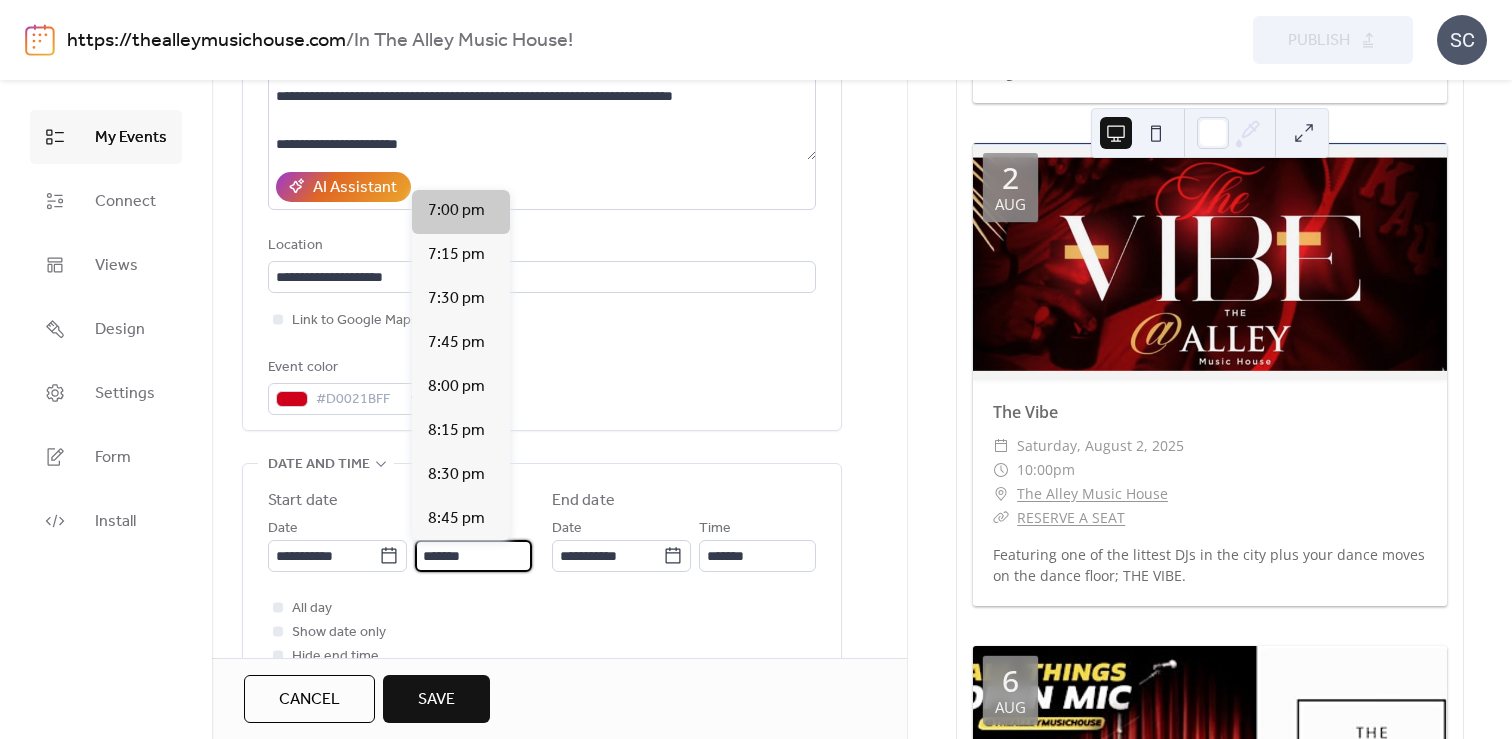 type on "*******" 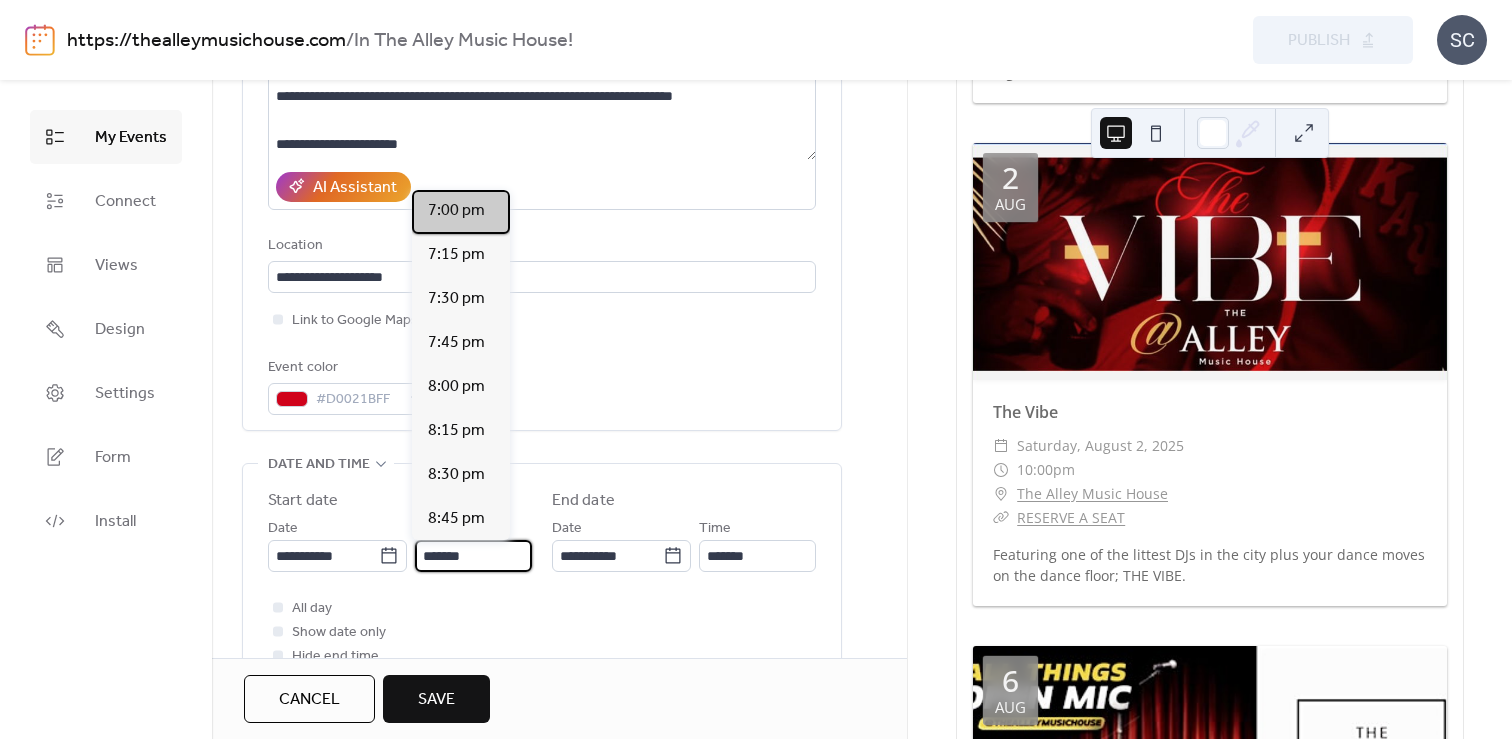 click on "7:00 pm" at bounding box center [456, 211] 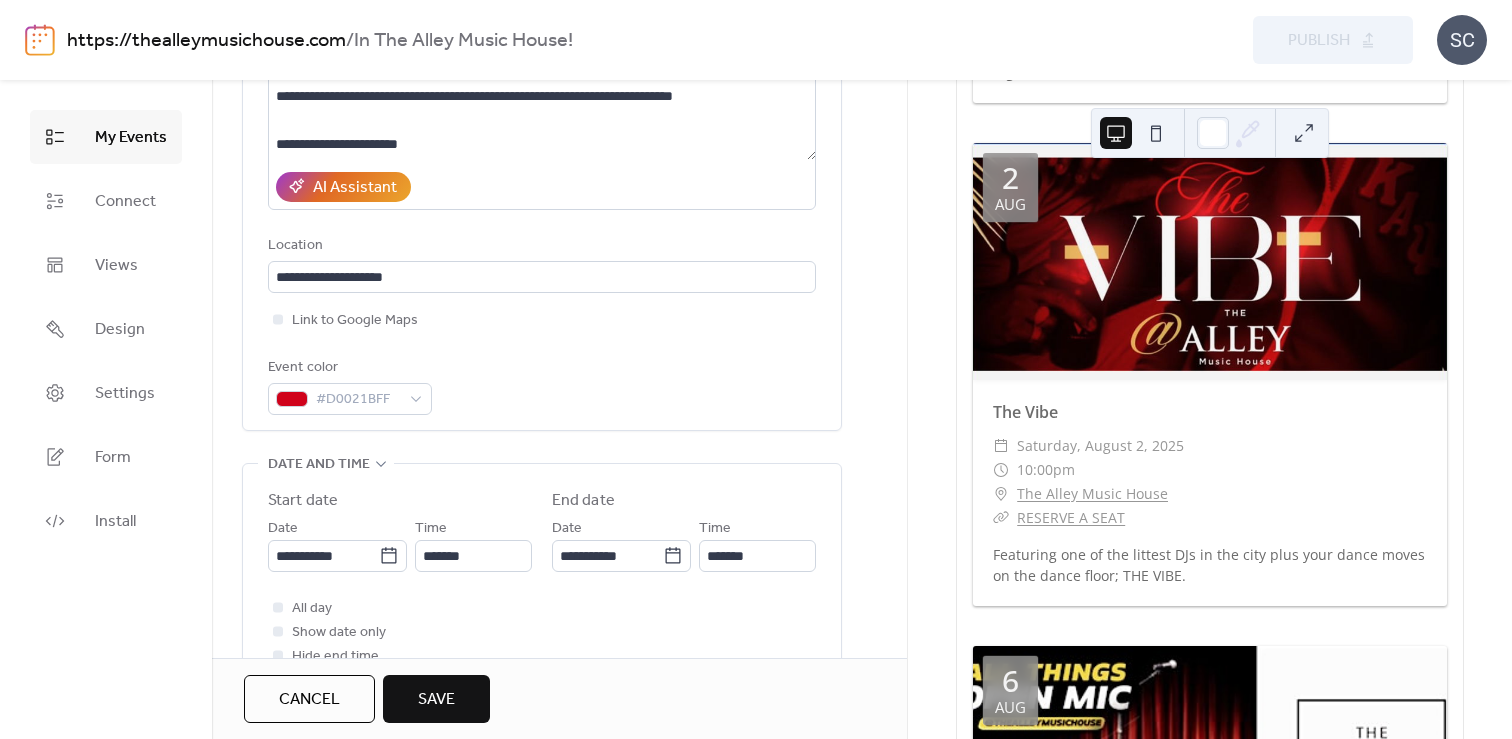 type on "*******" 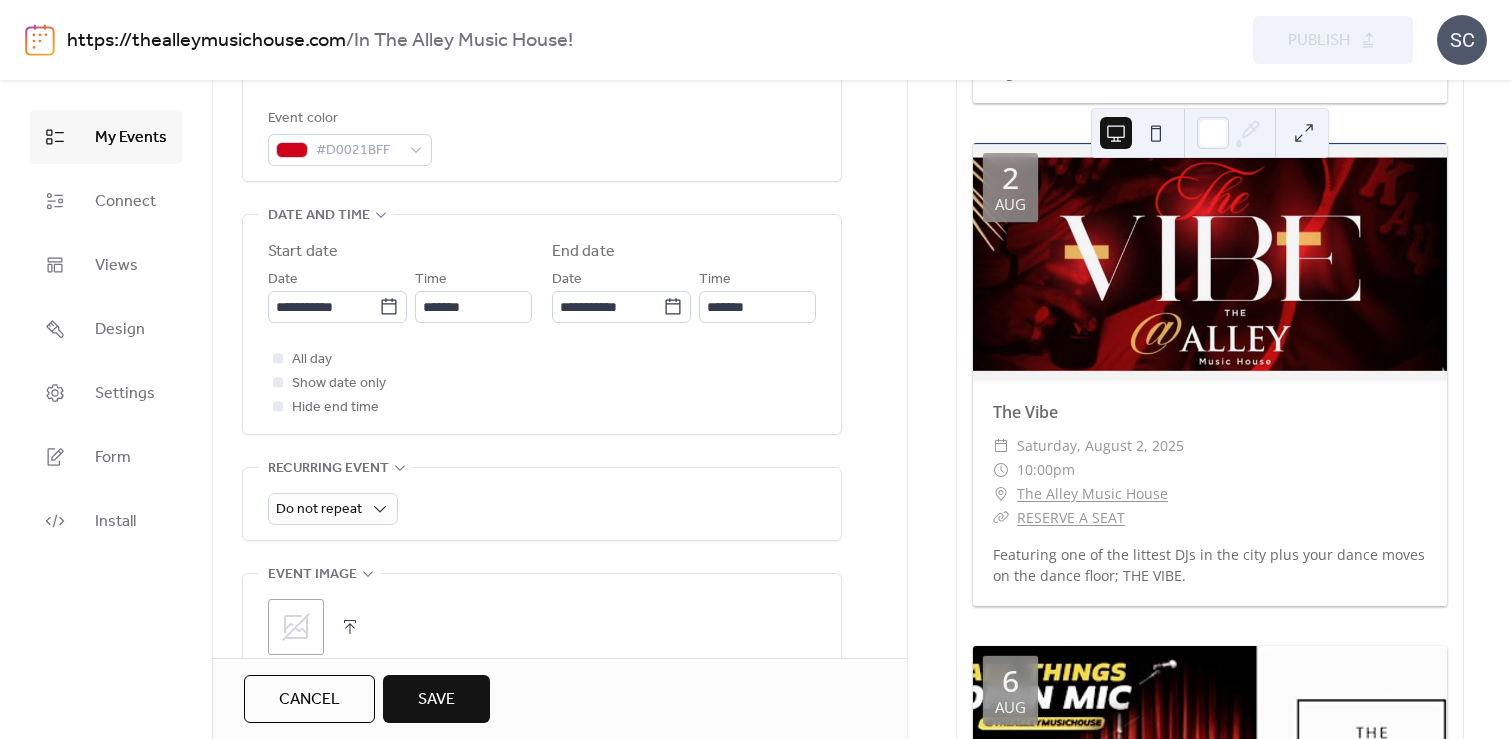scroll, scrollTop: 560, scrollLeft: 0, axis: vertical 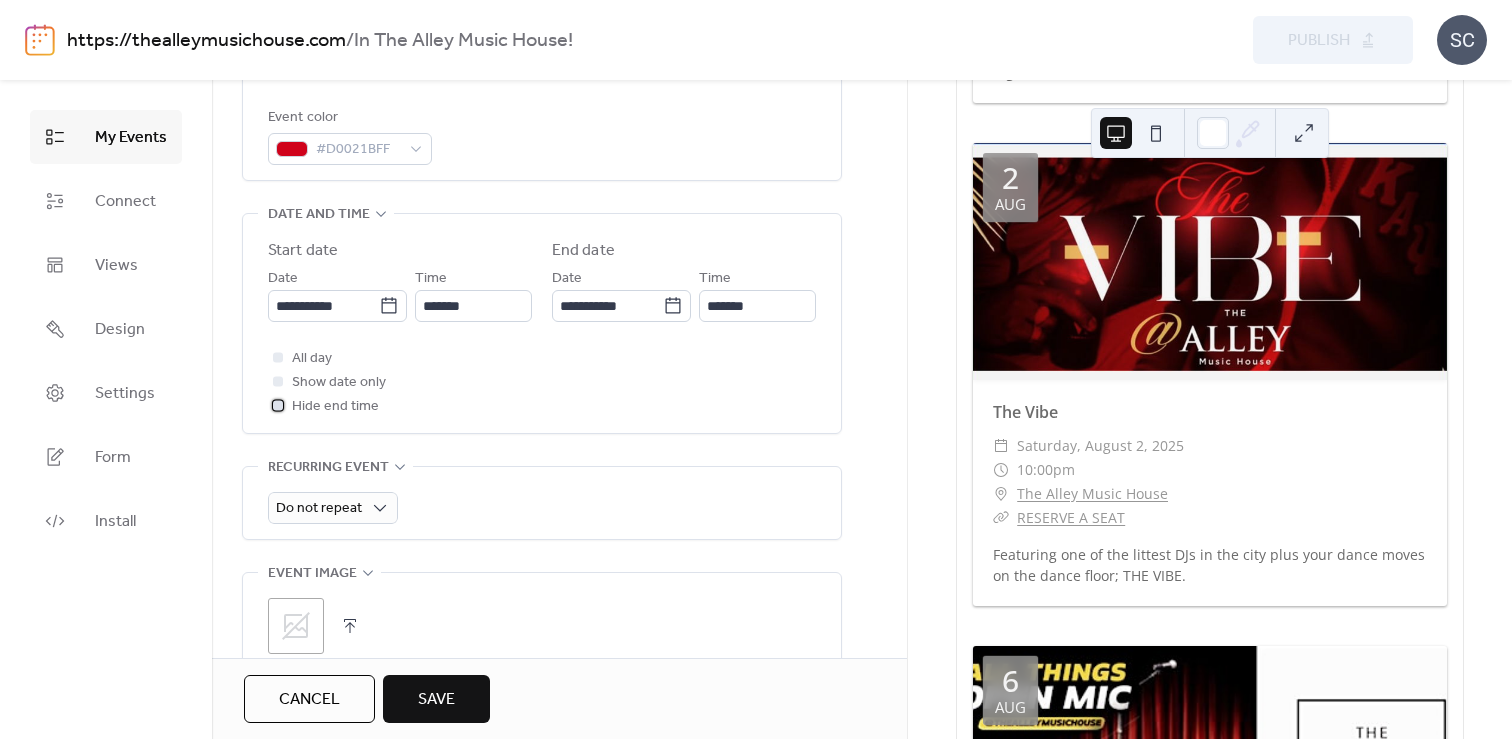 click at bounding box center (278, 405) 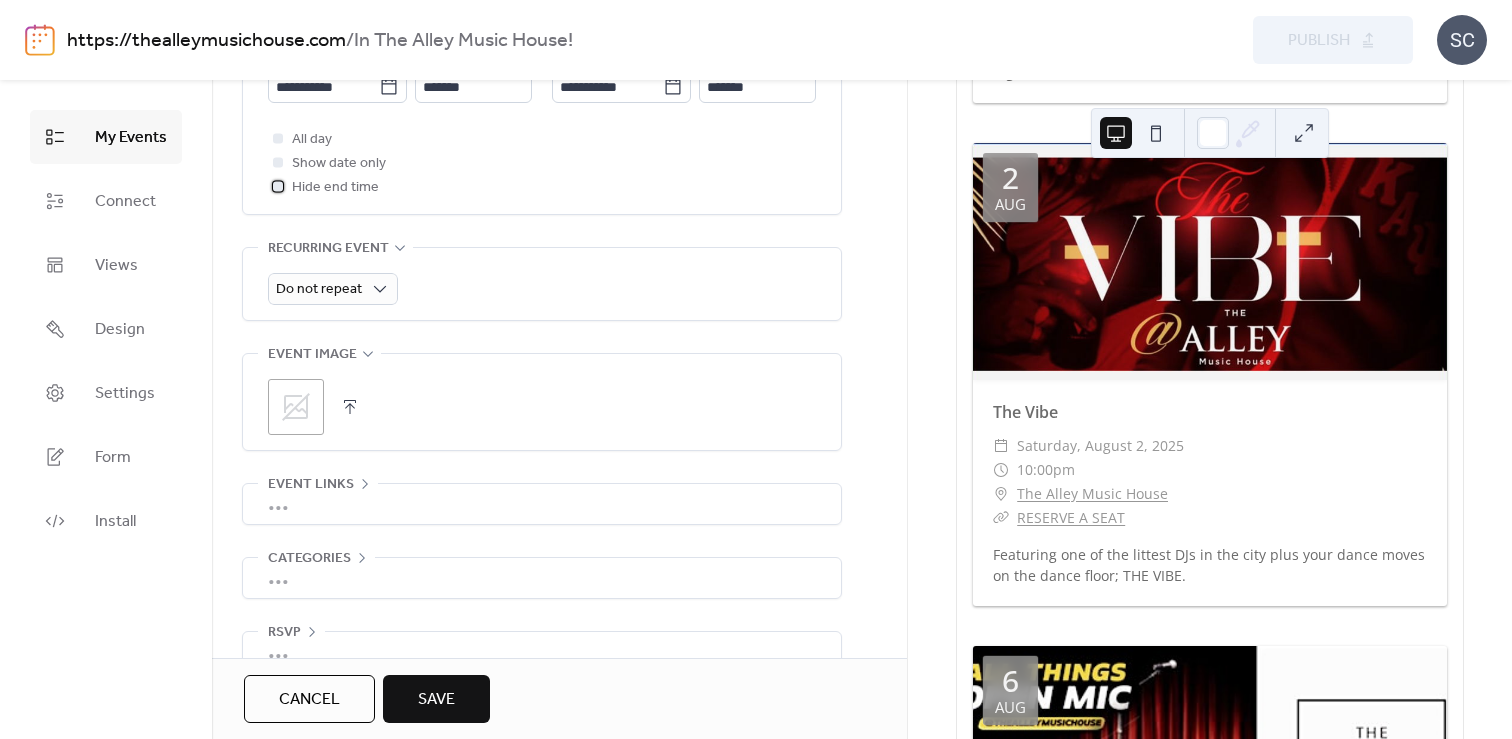 scroll, scrollTop: 818, scrollLeft: 0, axis: vertical 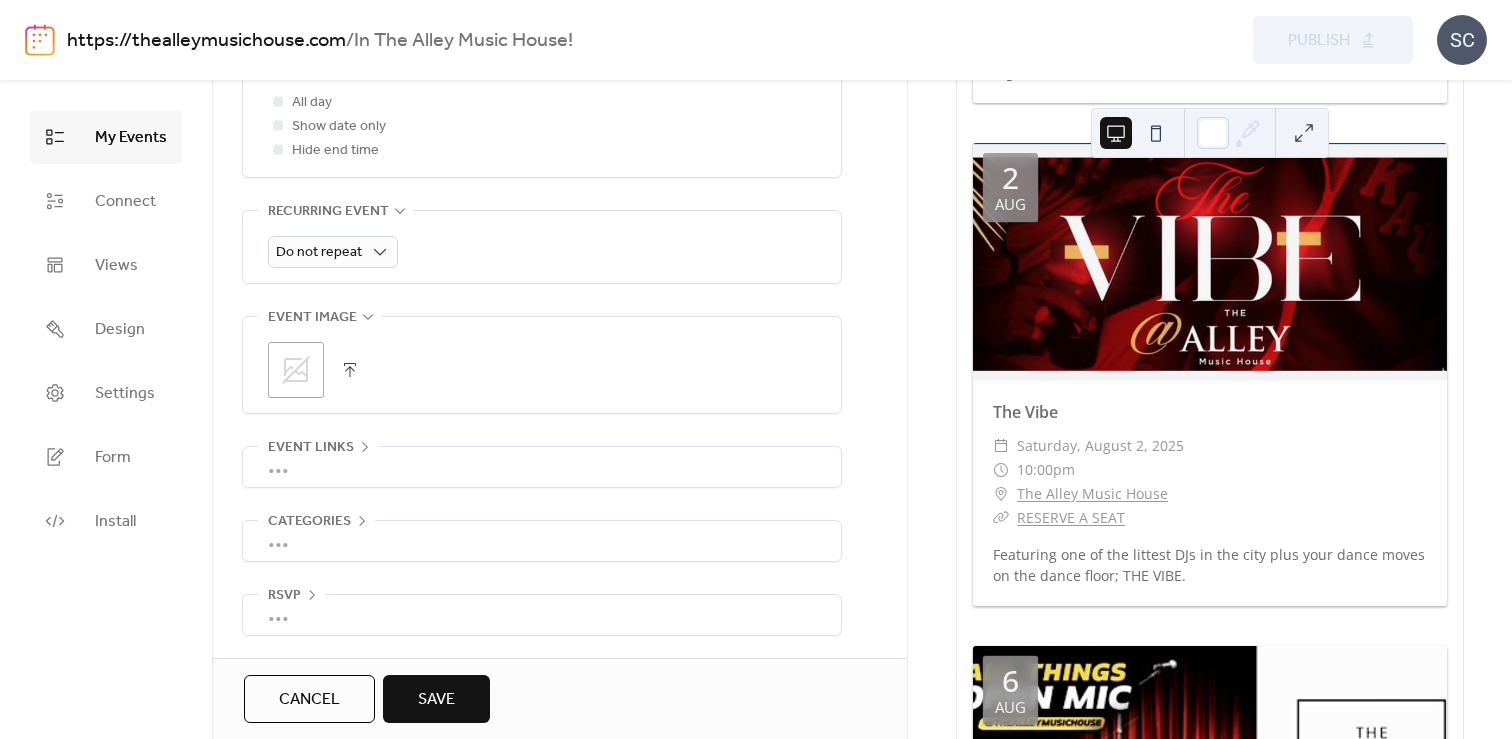 click at bounding box center [350, 370] 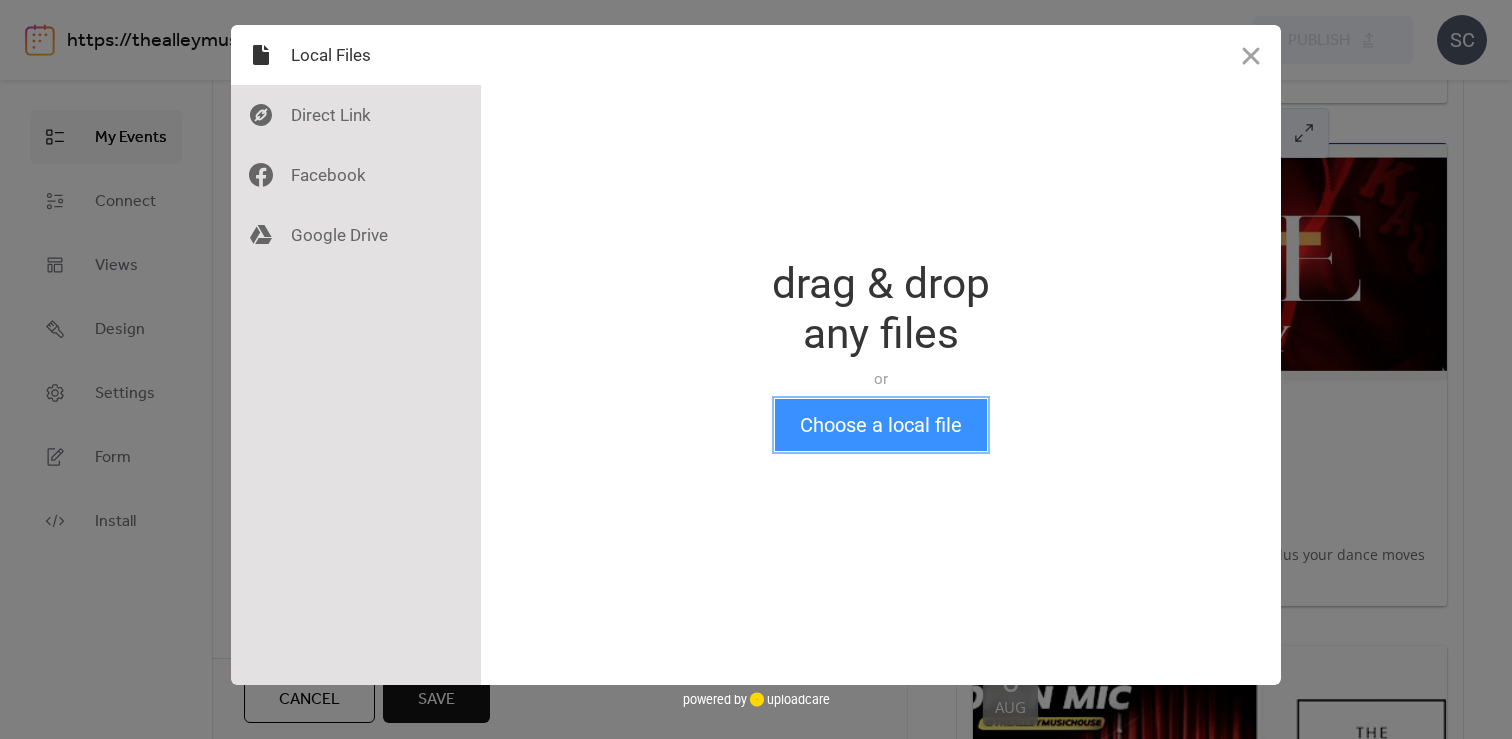 click on "Choose a local file" at bounding box center (881, 425) 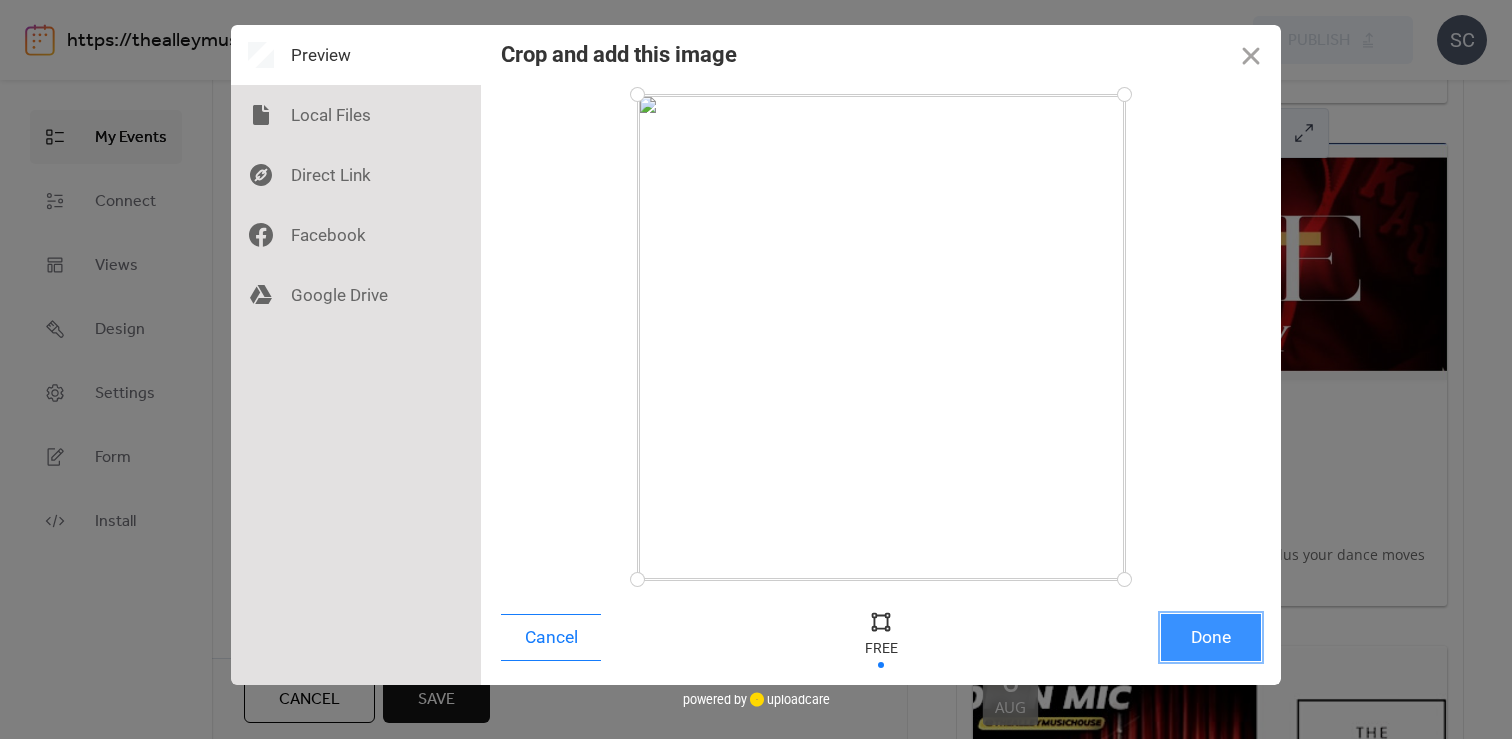 click on "Done" at bounding box center [1211, 637] 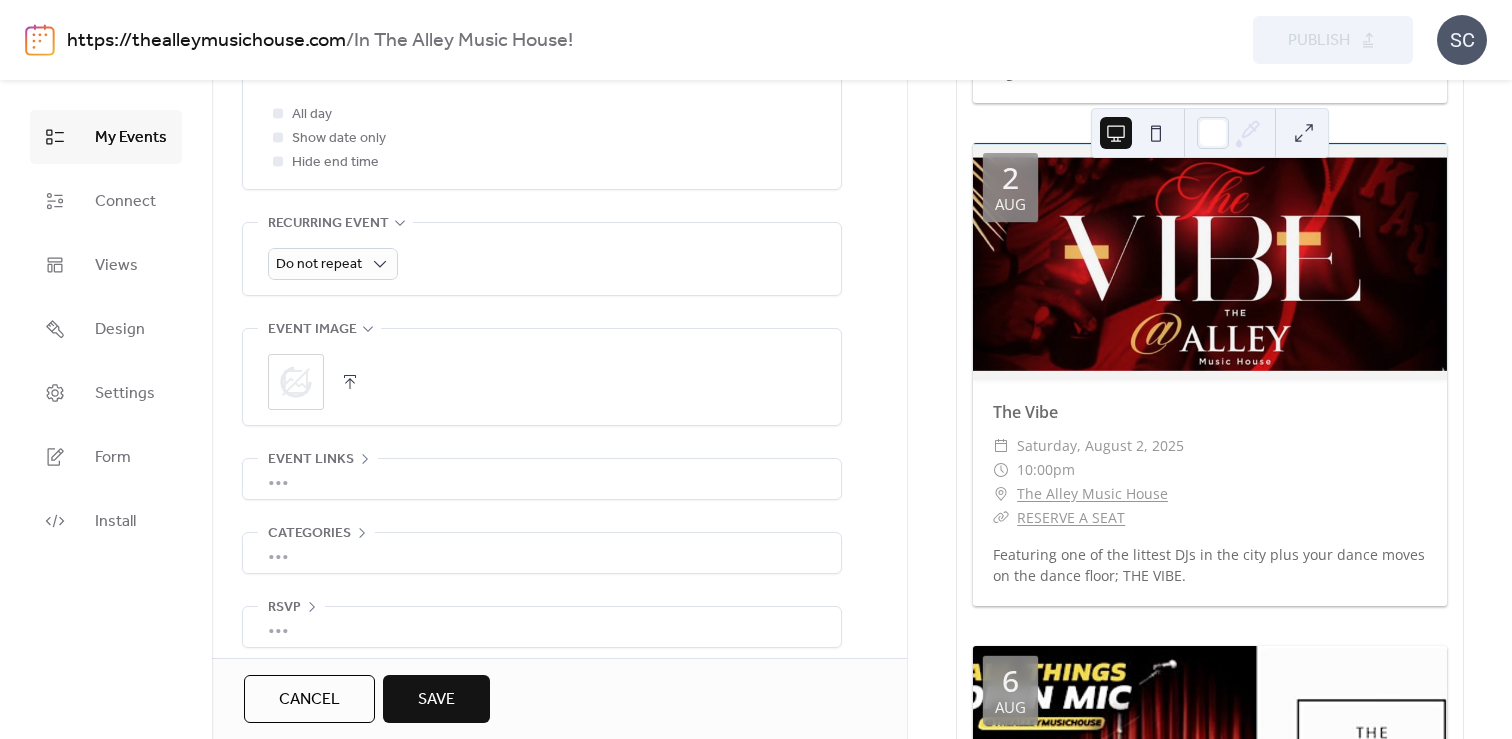 scroll, scrollTop: 818, scrollLeft: 0, axis: vertical 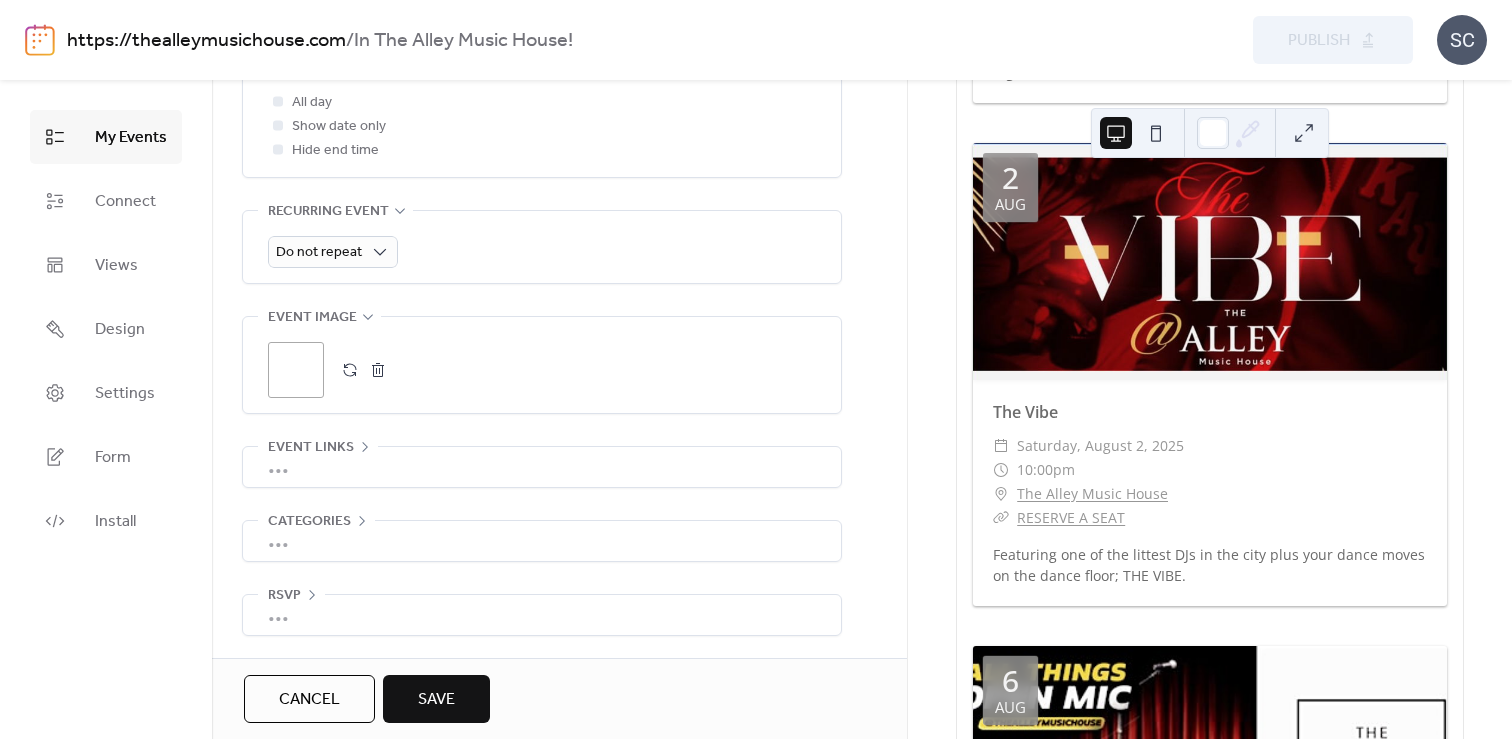 click on "•••" at bounding box center [542, 467] 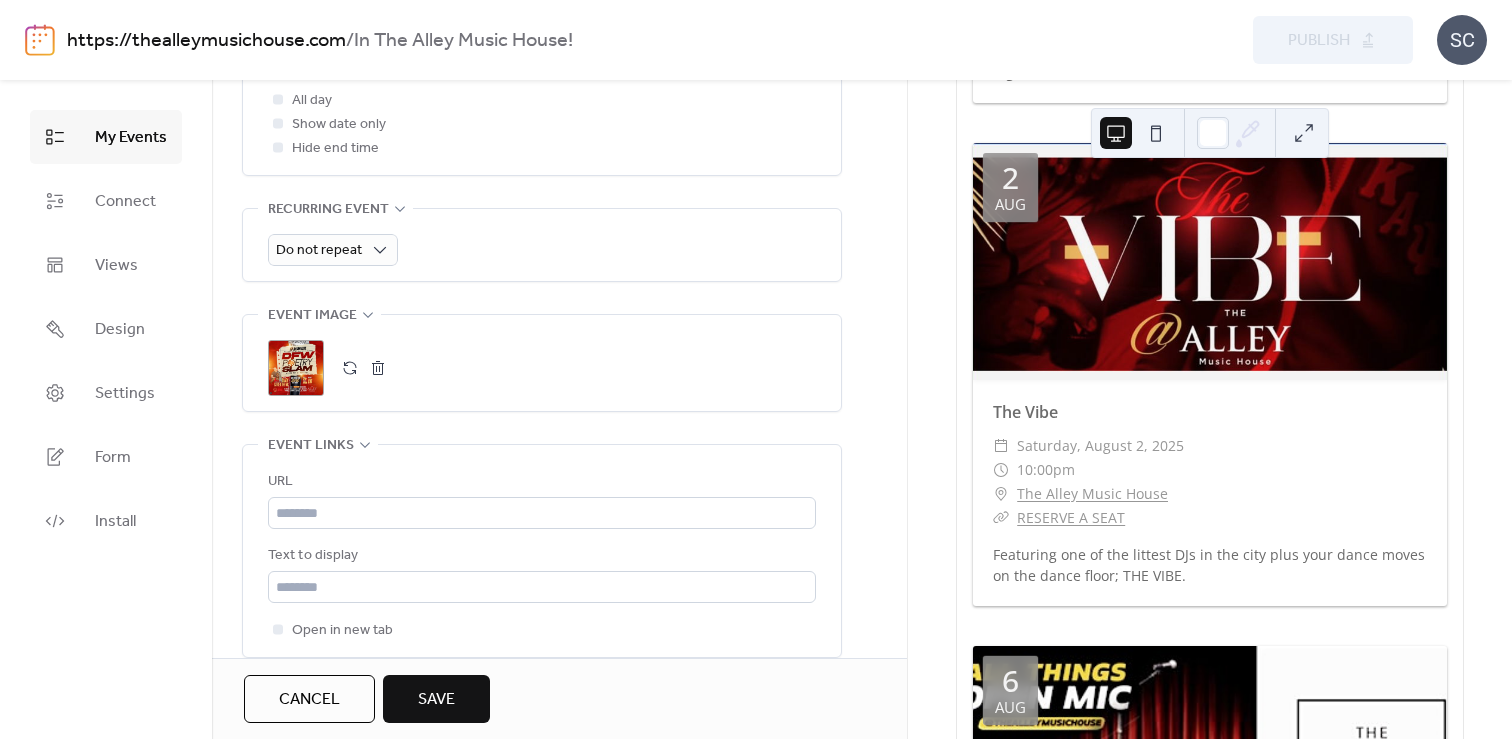 scroll, scrollTop: 818, scrollLeft: 0, axis: vertical 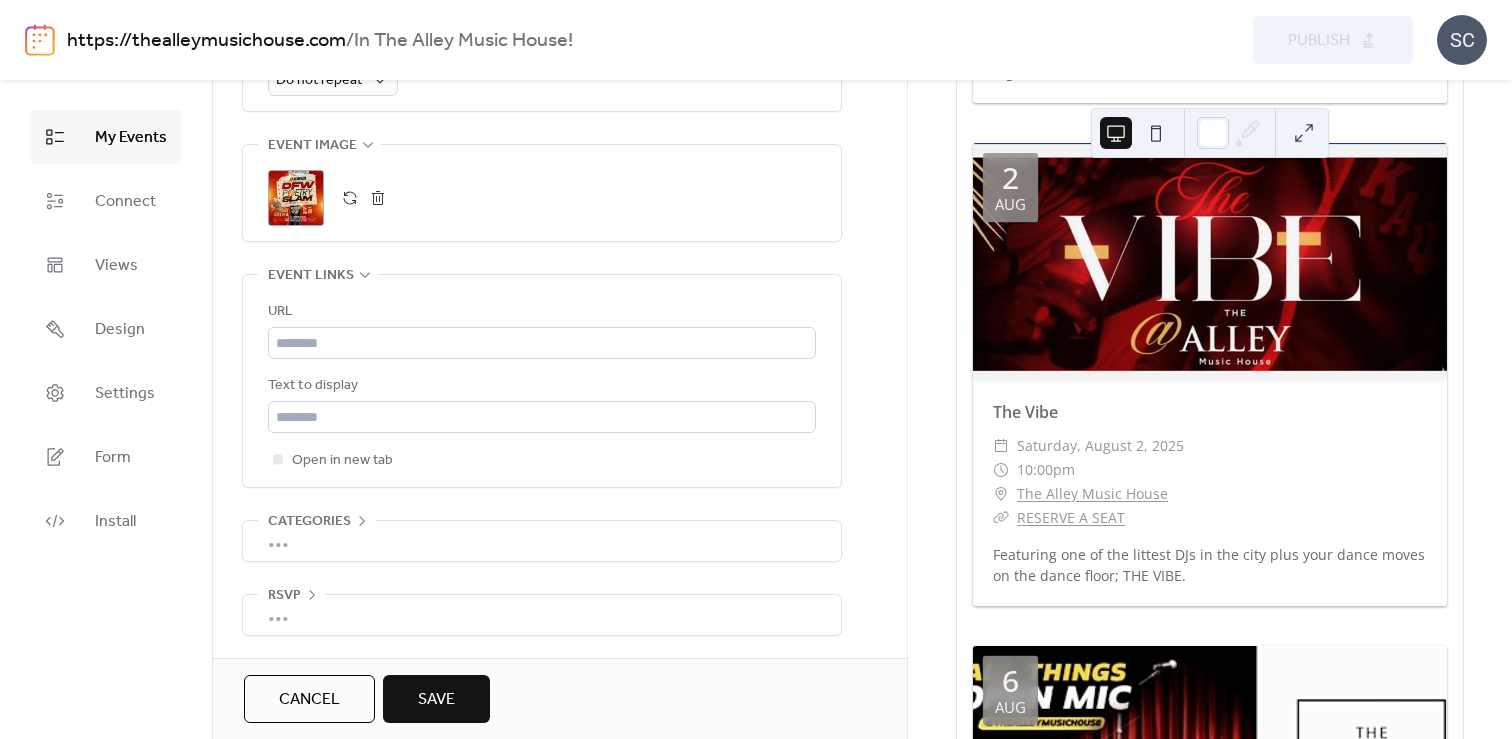click on "•••" at bounding box center [542, 541] 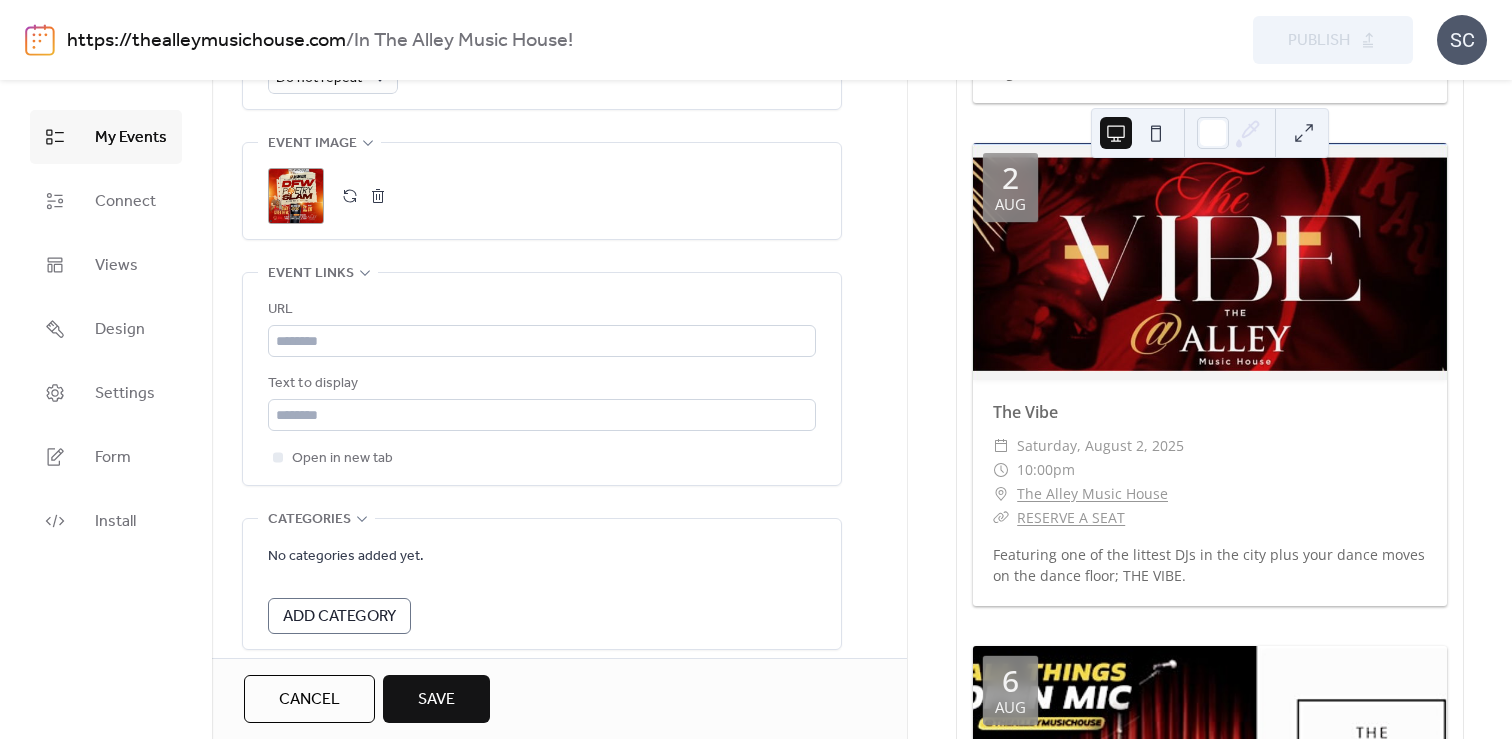scroll, scrollTop: 990, scrollLeft: 0, axis: vertical 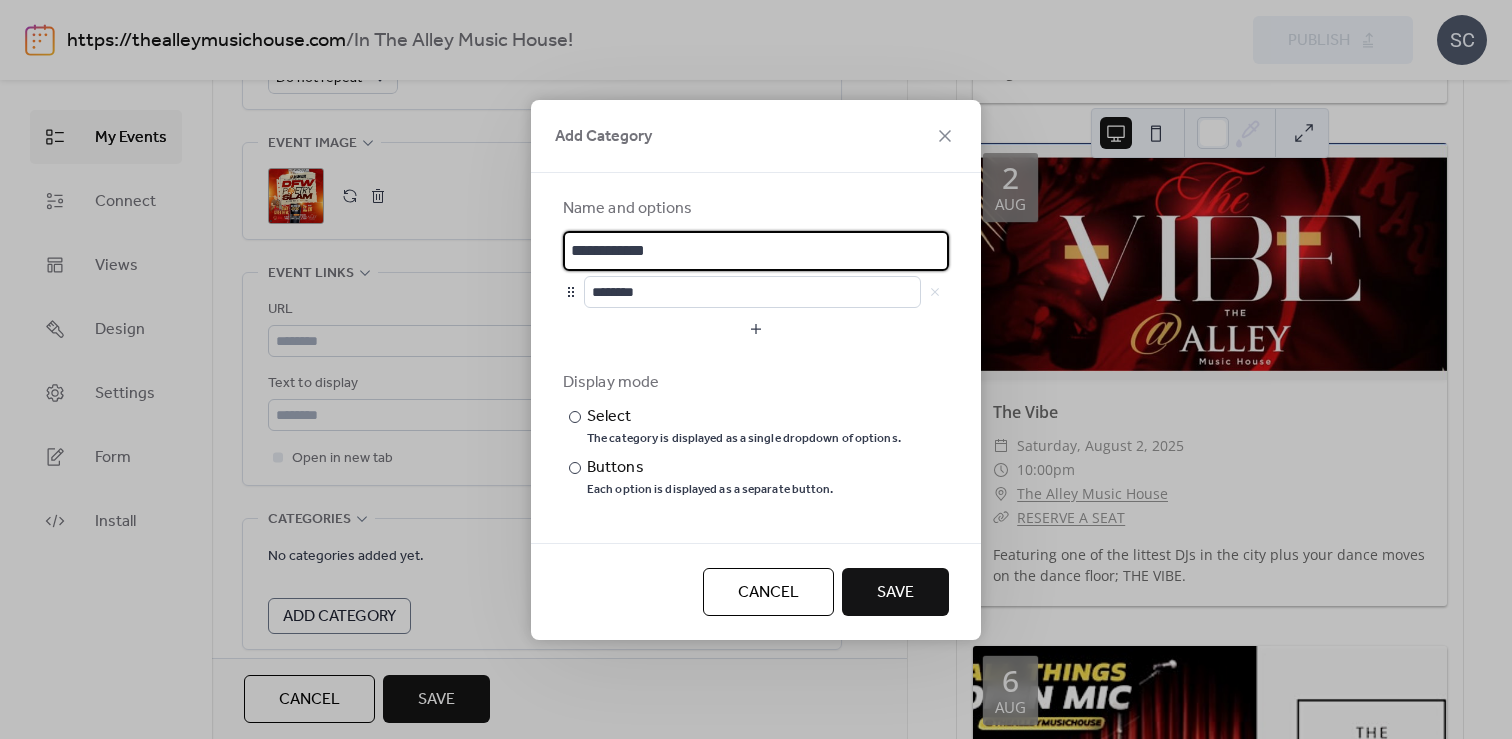 click on "**********" at bounding box center [756, 251] 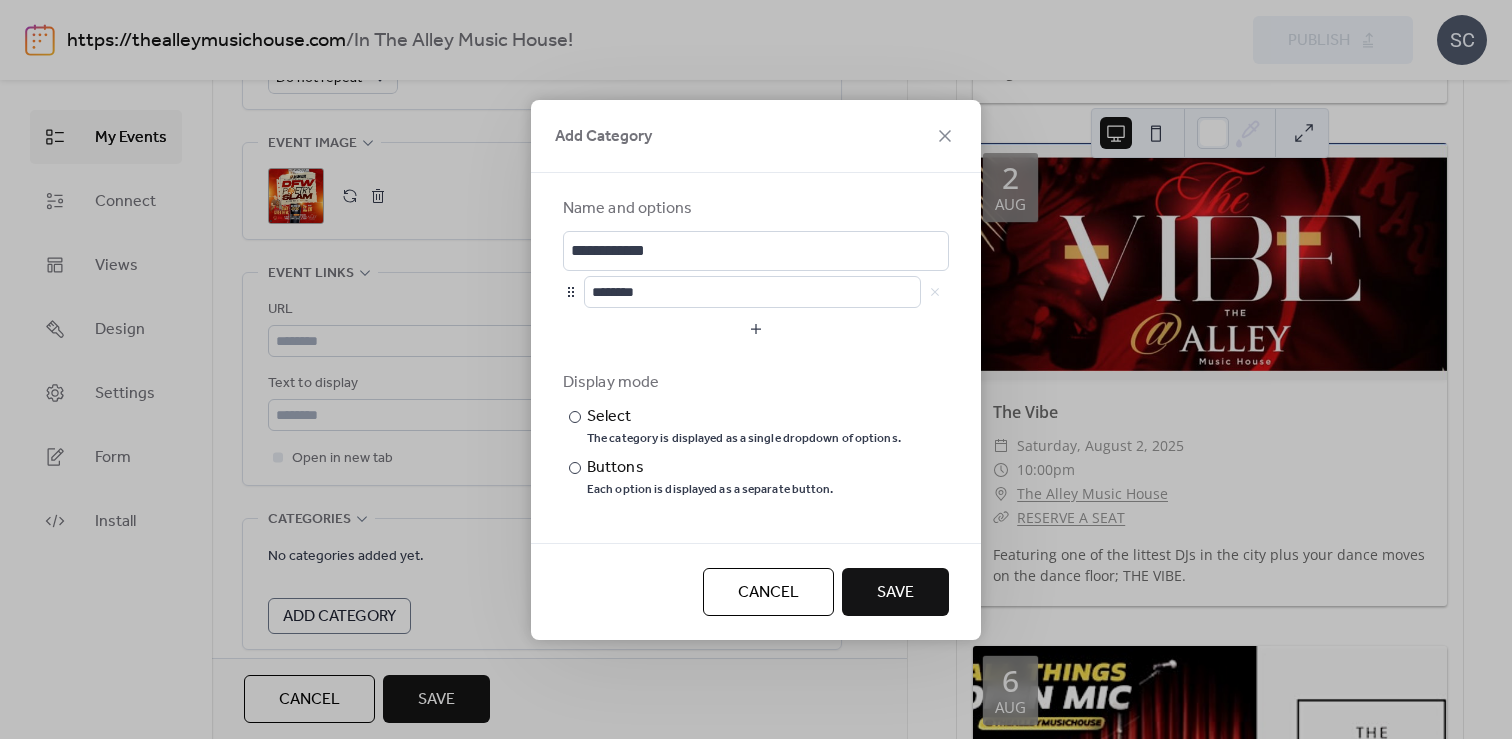 click on "Cancel" at bounding box center (768, 593) 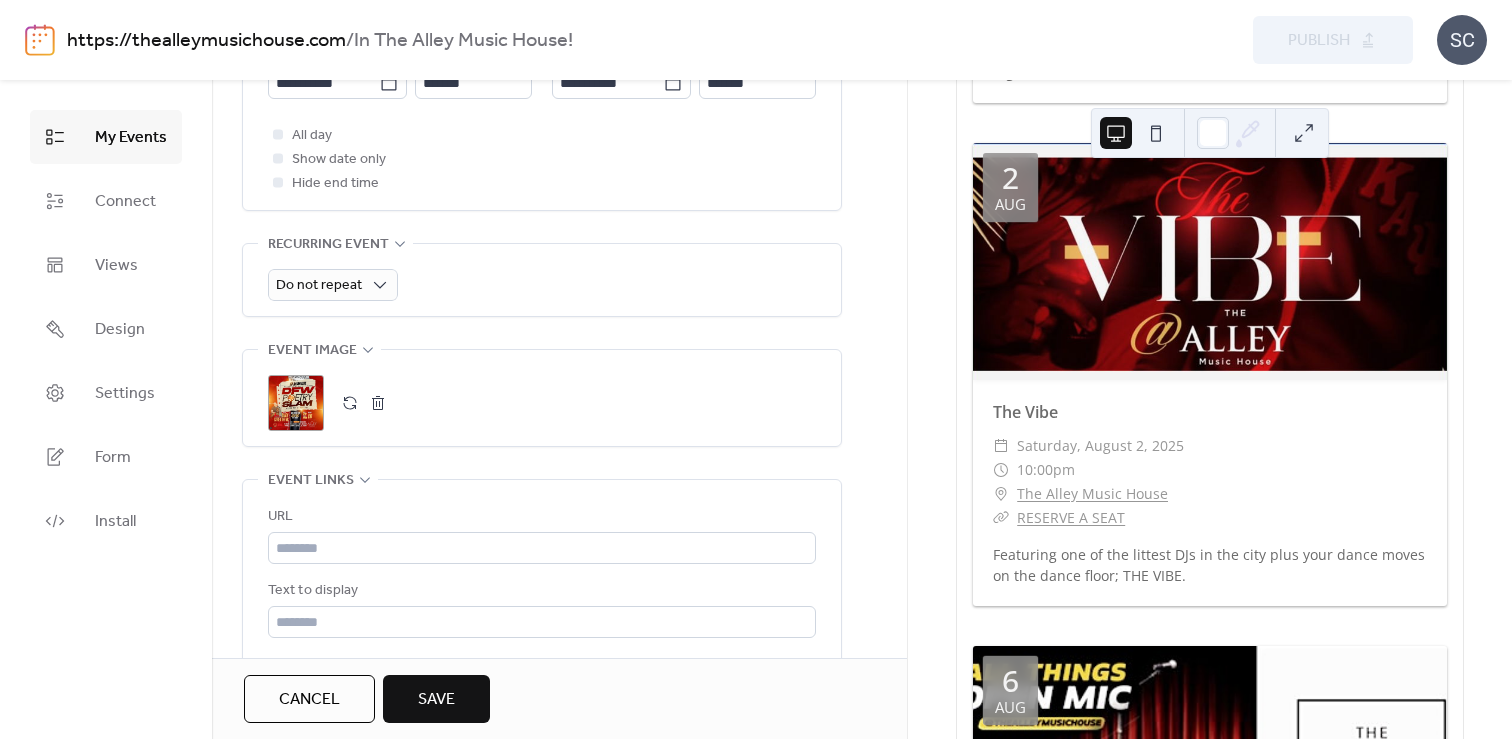 scroll, scrollTop: 1080, scrollLeft: 0, axis: vertical 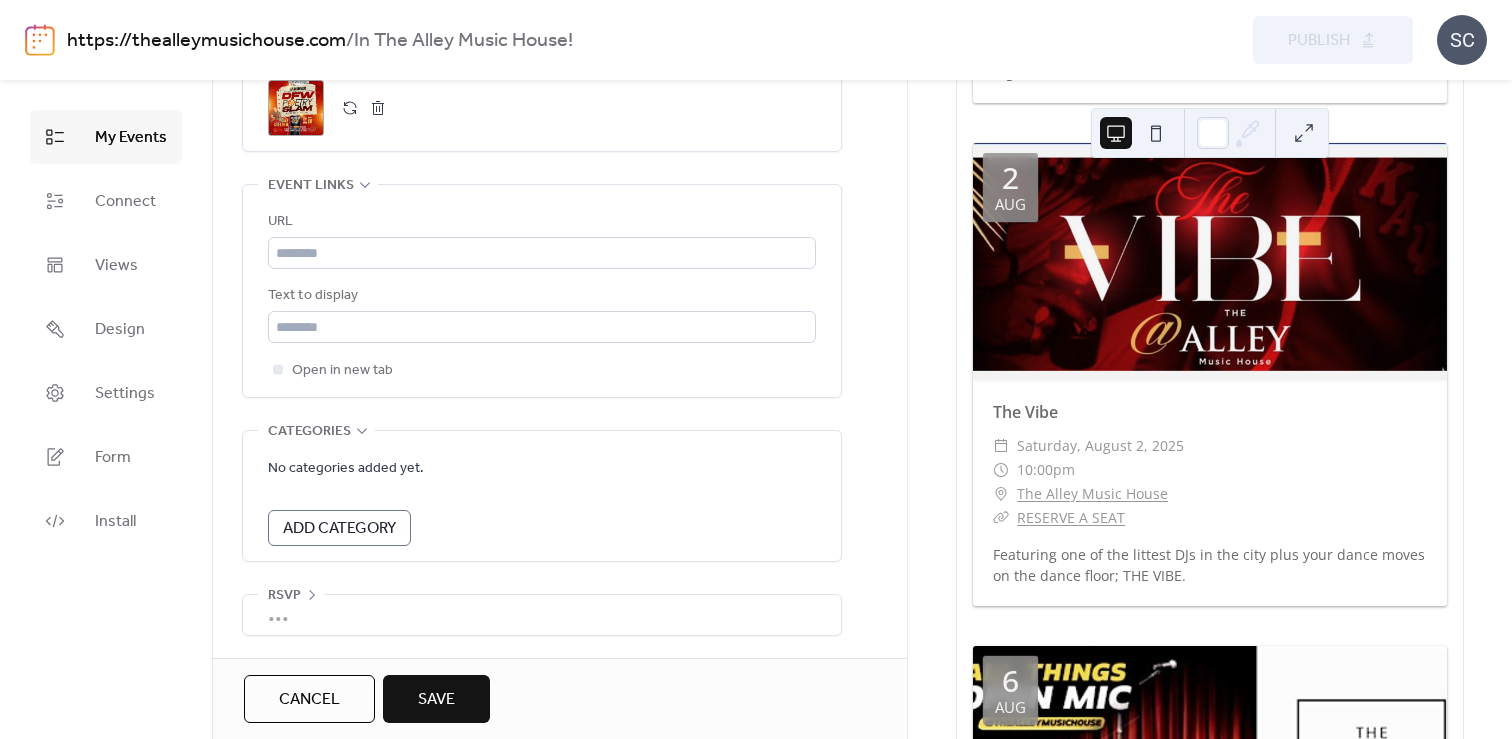 click on "Save" at bounding box center [436, 700] 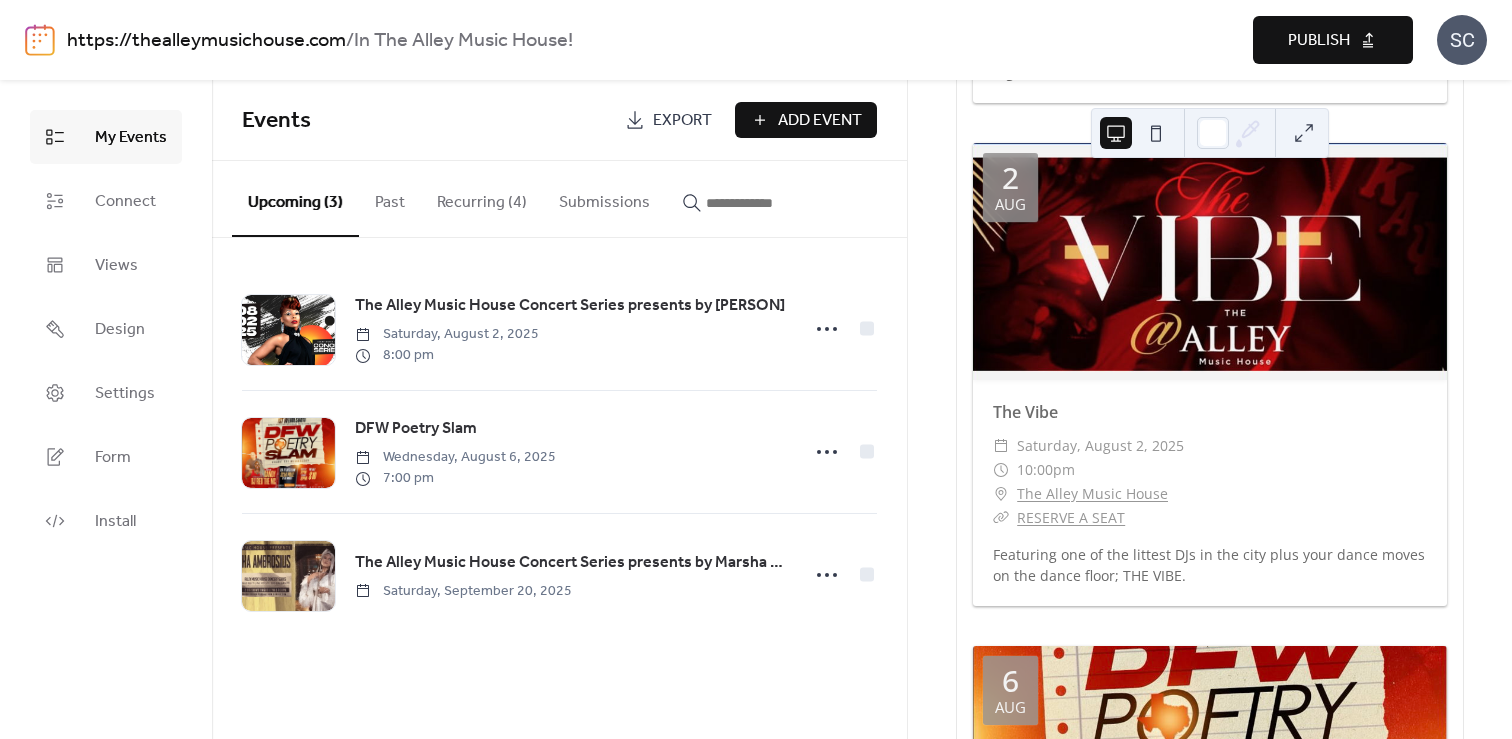 click on "Upcoming events 31 Today America/Chicago 31 Jul R&B Remix Thursdays ​ Thursday, July 31, 2025 ​ 8:00pm ​ The Alley Music House ​ RESERVE A SEAT ALL R & B ALL NIGHT REMIXES, MASHSHUPS, CLASSICS Sounds by OJ The DJ and Jay Clip! 1 Aug Live Music Performance by Don Diego & The Razz Band ​ Friday, August 1, 2025 ​ 8:00pm - 10:00pm ​ The Alley Music House ​ More Information Join us at The Alley Music House for a live performance by Don Diego & The Razz Band! Seat reservation ends at 10 PM. Please see FAQS. 1 Aug R&B VS. THE TRAP ​ Friday, August 1, 2025 ​ 10:00pm ​ The Alley Music House ​ RESERVE A SEAT Exclusive Fridays "R&B vs The Trap" is the premier event in Dallas for socialites who enjoy R&B vibes from the 90's to current with a good mix of Hip Hop Classics. 2 Aug The Alley Music House Concert Series presents by Adina Howard ​ Saturday, August 2, 2025 ​ 8:00pm - 10:00pm ​ The Alley Music House ​ BUY TICKETS 2 Aug The Vibe ​ Saturday, August 2, 2025 ​ 10:00pm ​ ​ 6 Aug" at bounding box center [1210, 409] 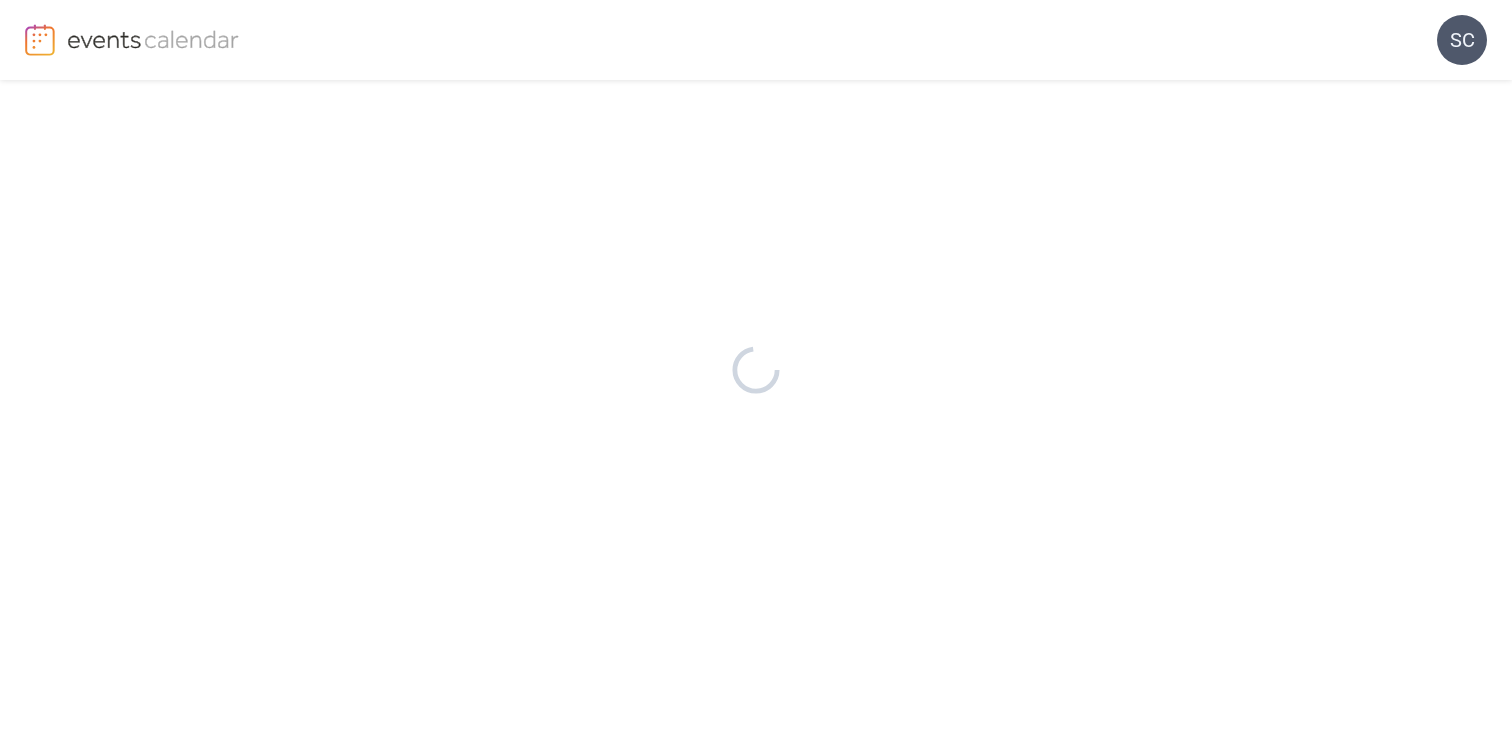 scroll, scrollTop: 0, scrollLeft: 0, axis: both 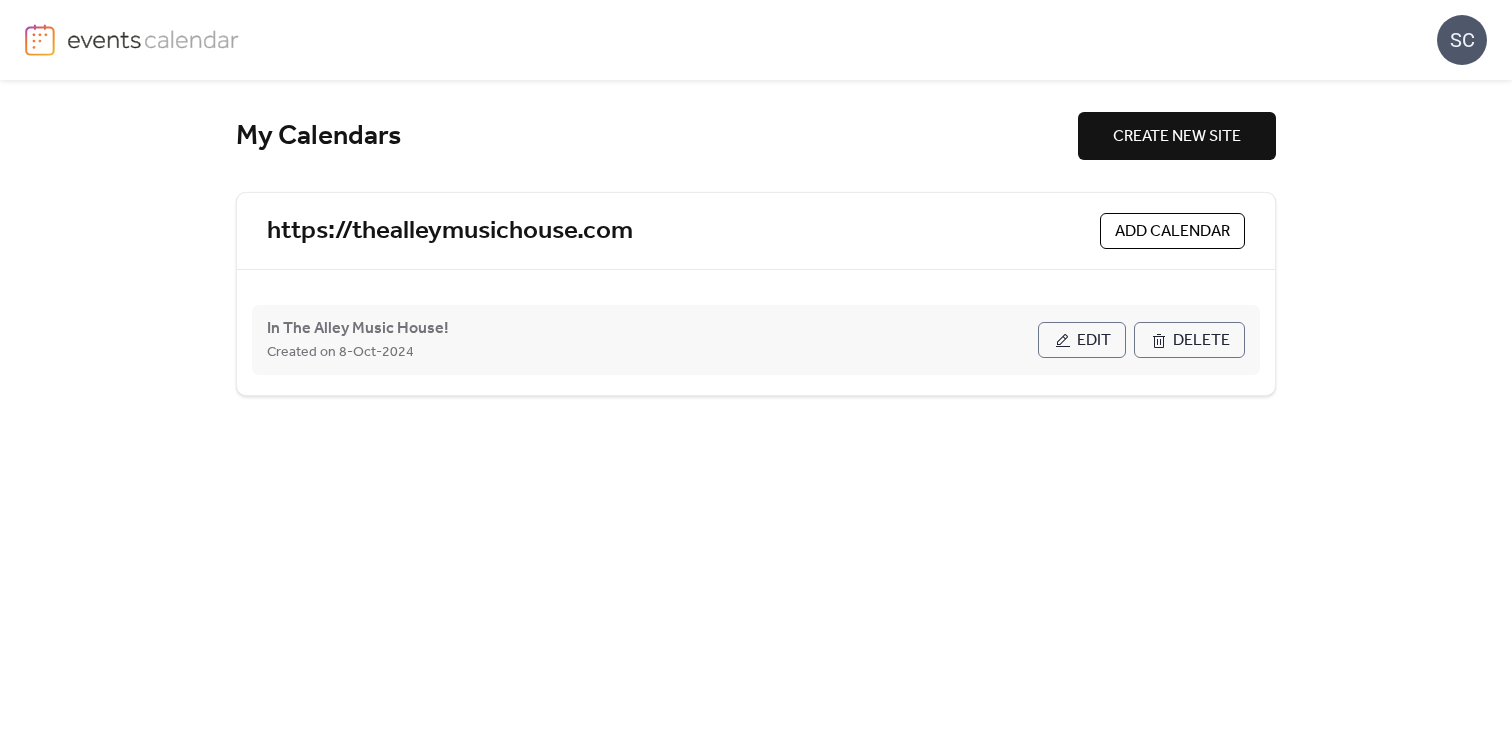 click on "Edit" at bounding box center [1082, 340] 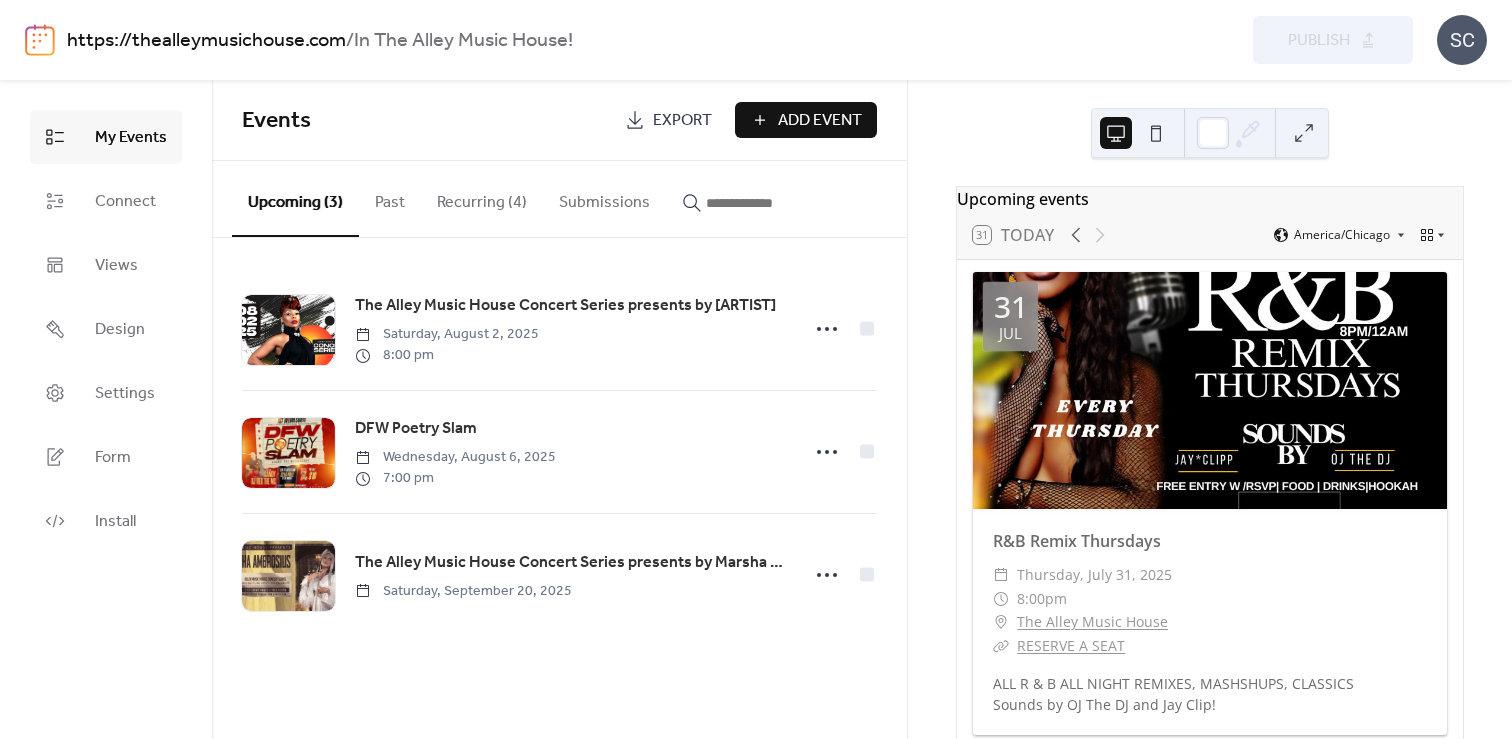 click on "Past" at bounding box center (390, 198) 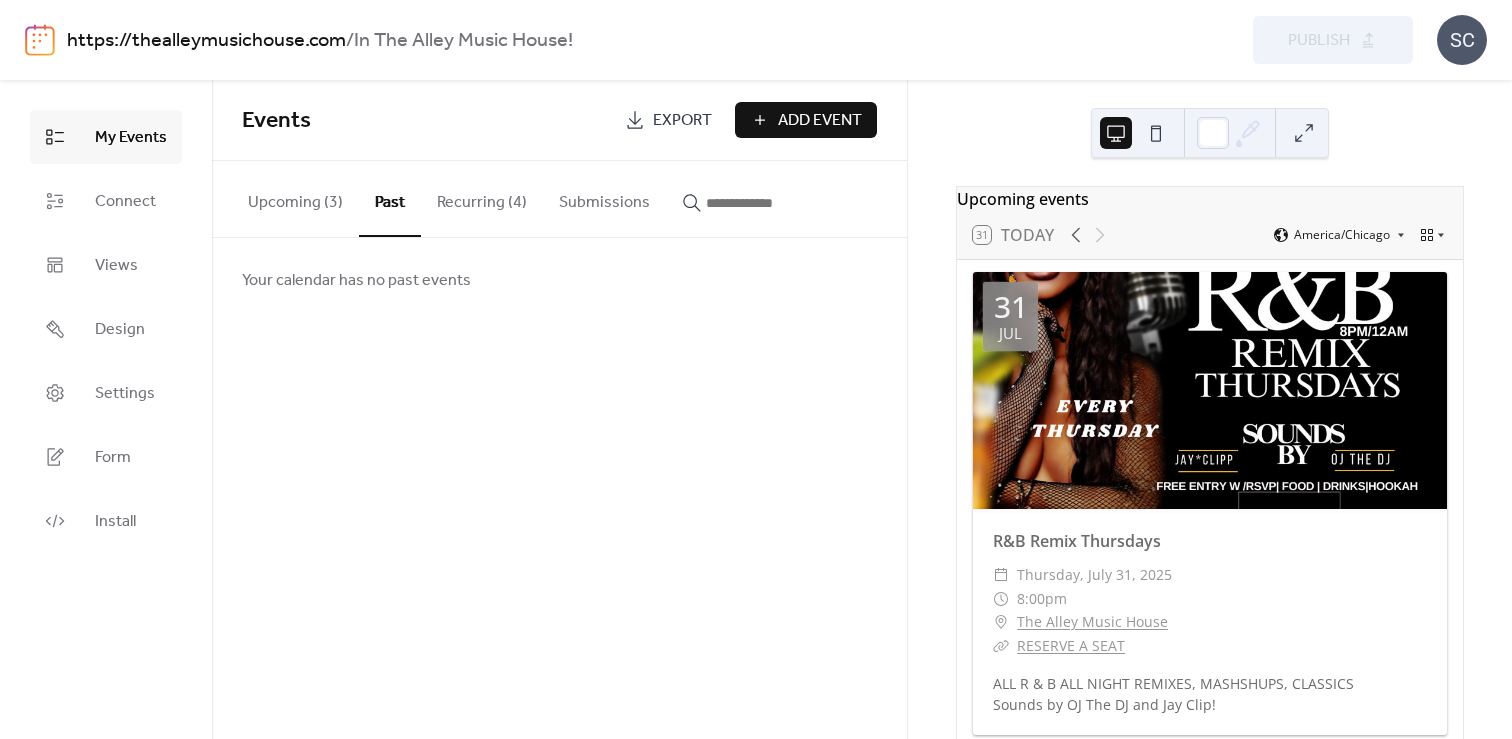 click on "Recurring (4)" at bounding box center [482, 198] 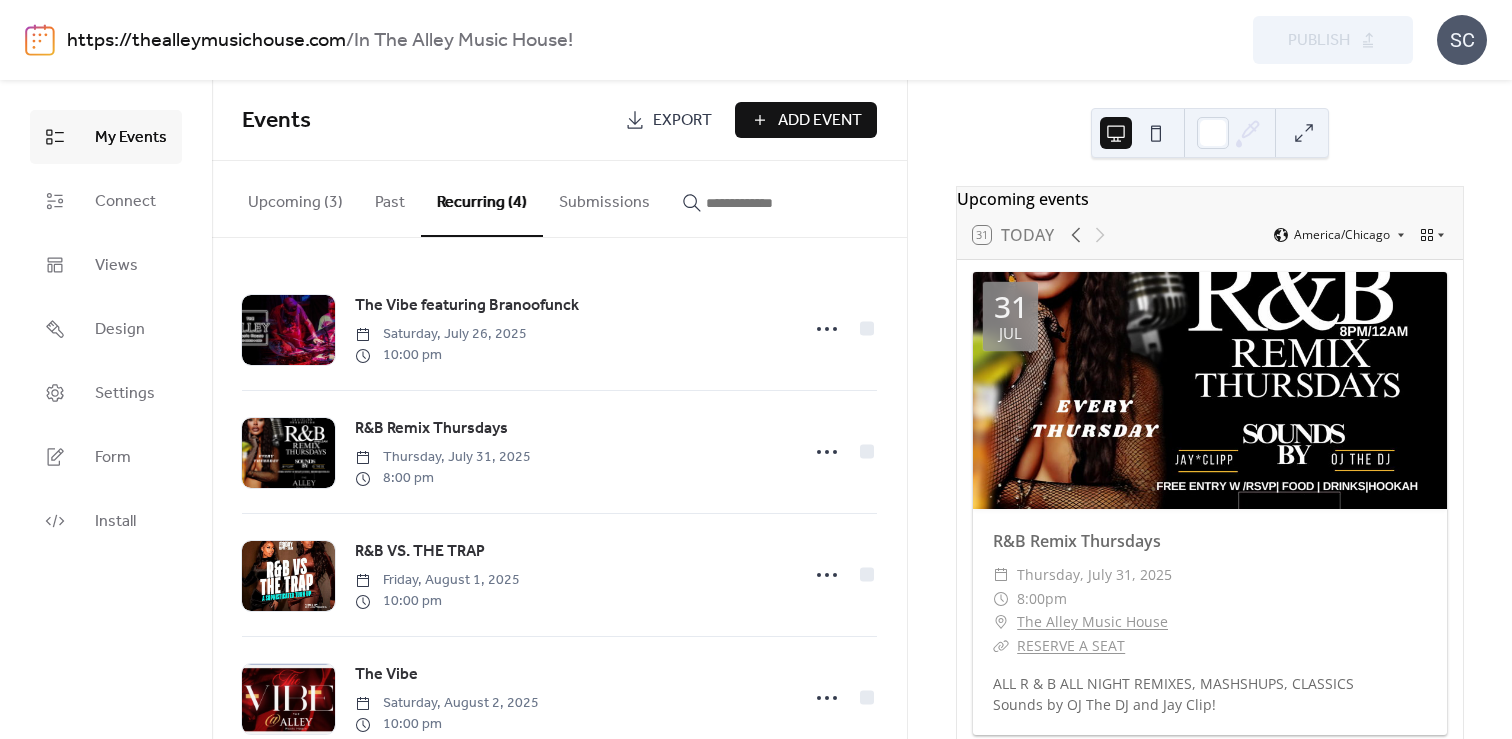 click on "Past" at bounding box center (390, 198) 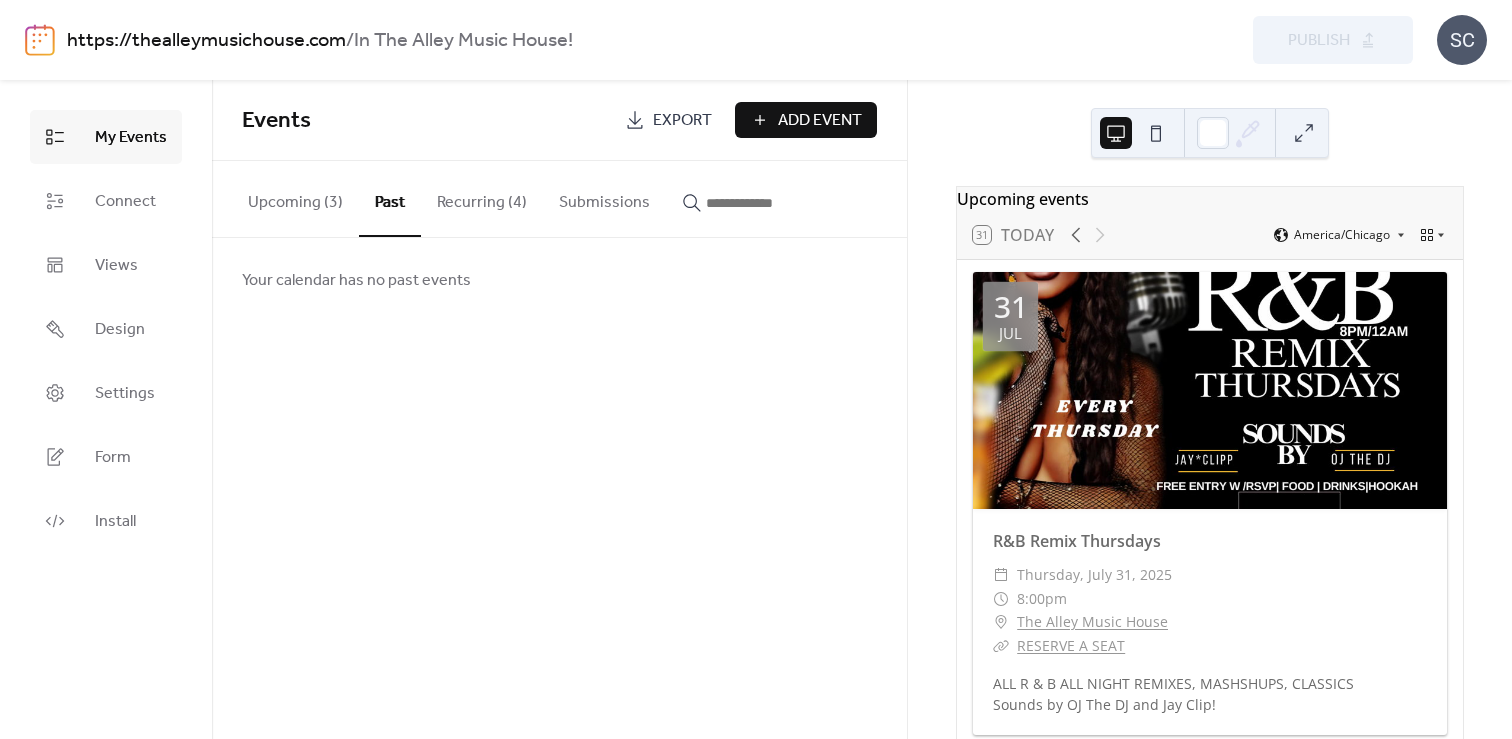 click on "Upcoming (3)" at bounding box center (295, 198) 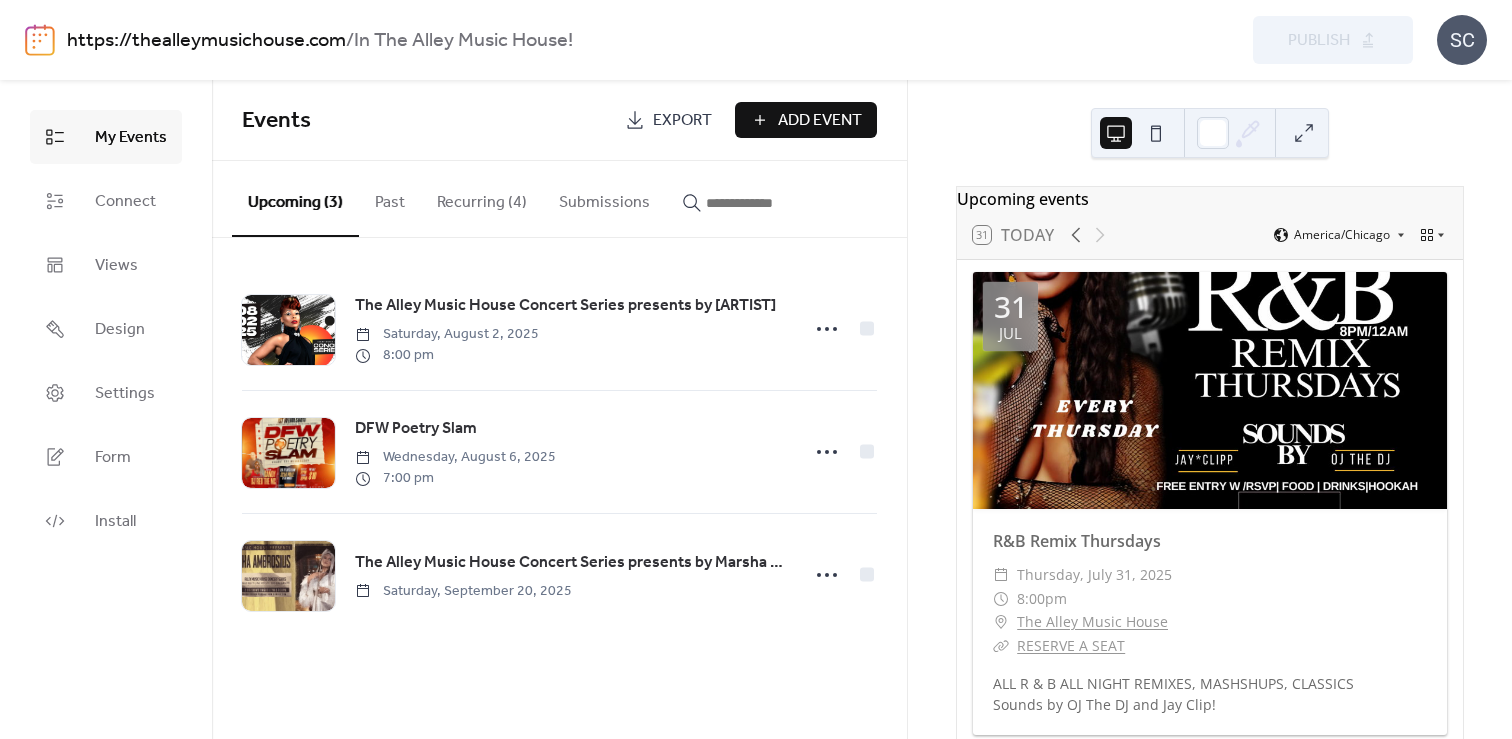 click on "Past" at bounding box center [390, 198] 